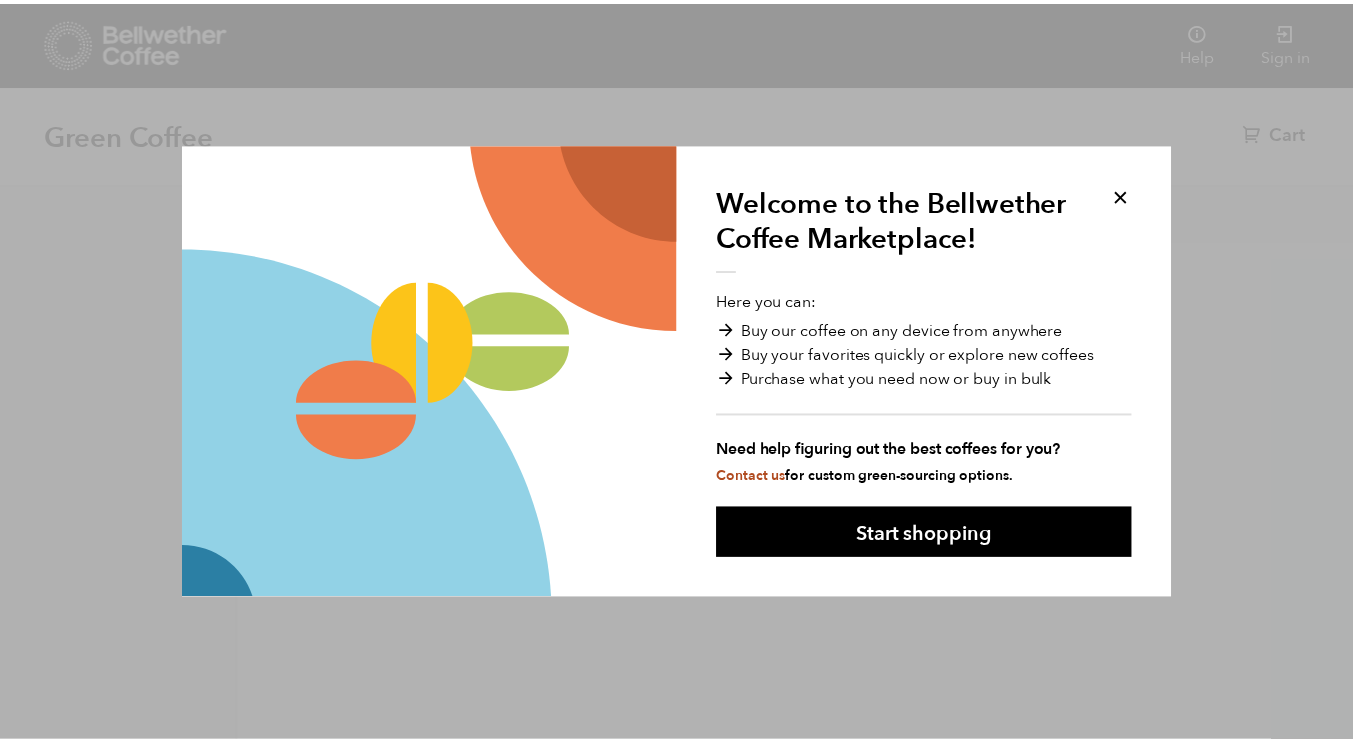 scroll, scrollTop: 0, scrollLeft: 0, axis: both 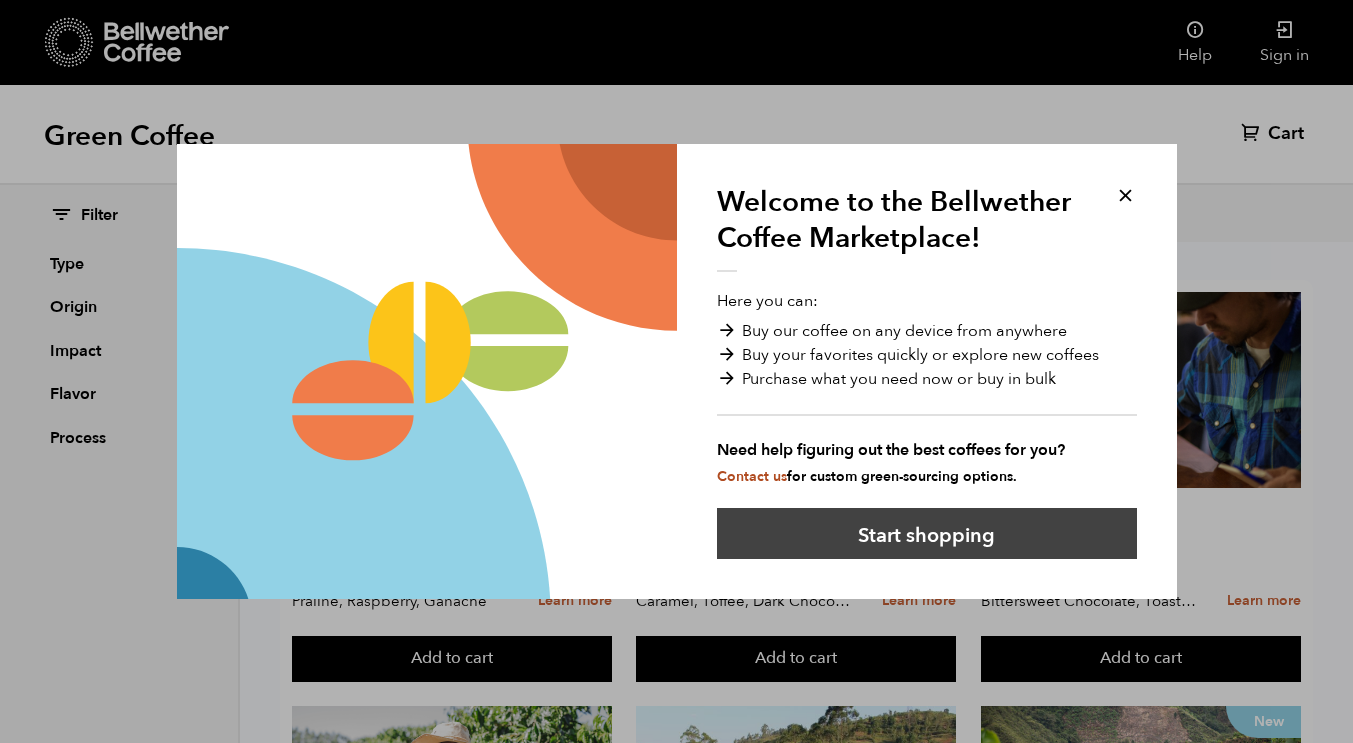 click on "Start shopping" at bounding box center (927, 533) 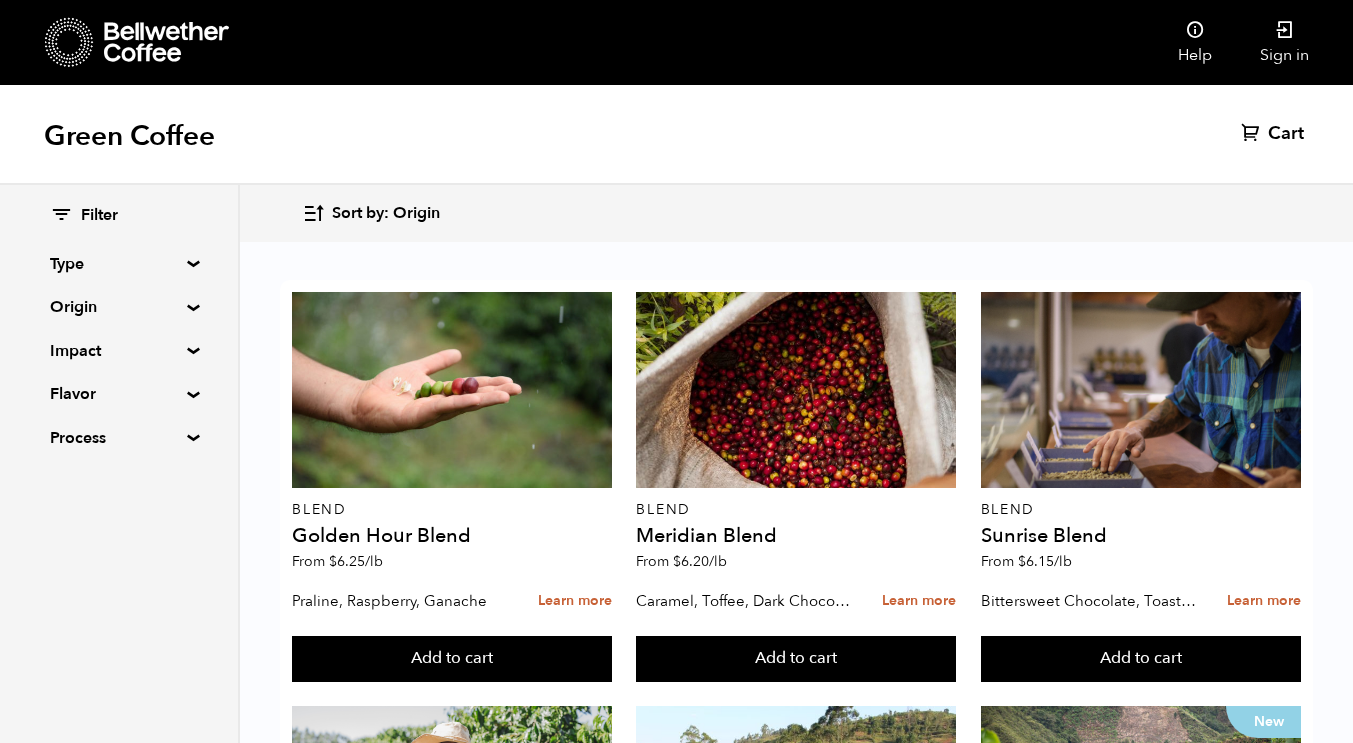 click on "Origin" at bounding box center (119, 307) 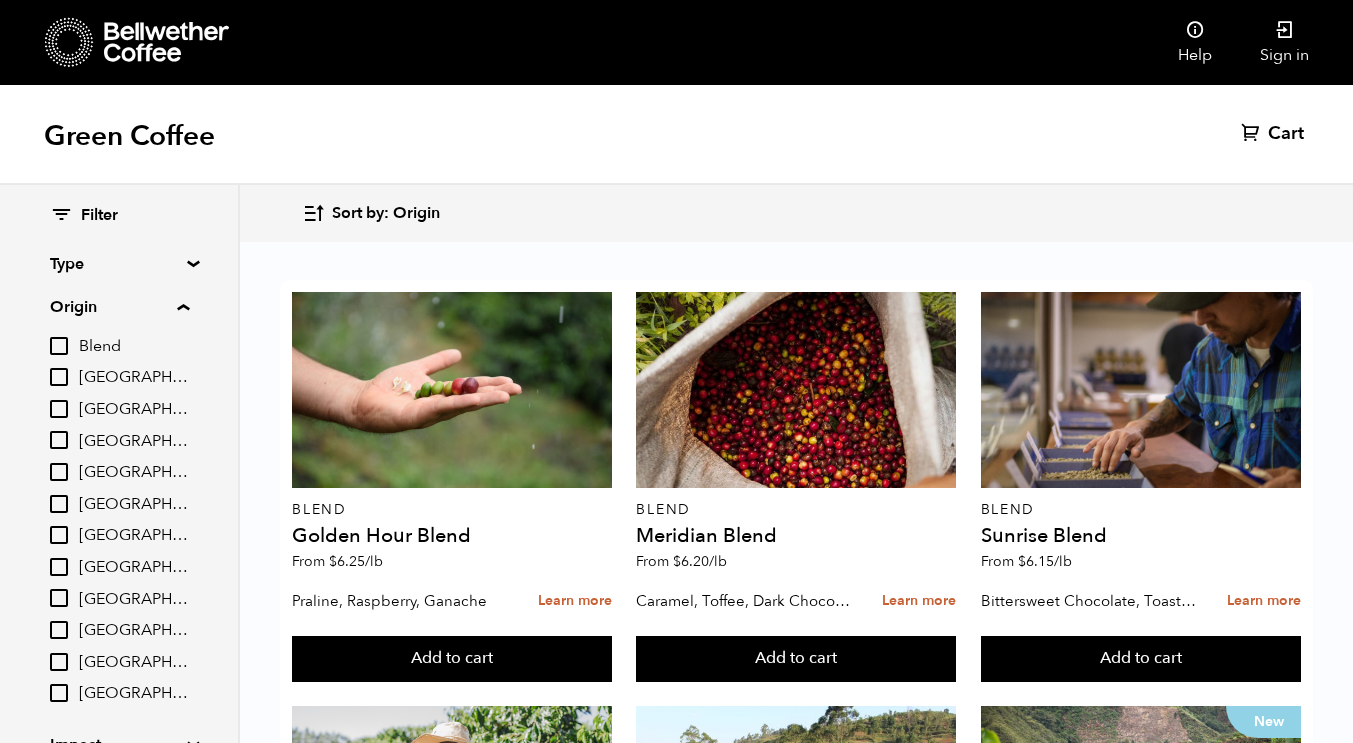 click on "[GEOGRAPHIC_DATA]" at bounding box center [134, 442] 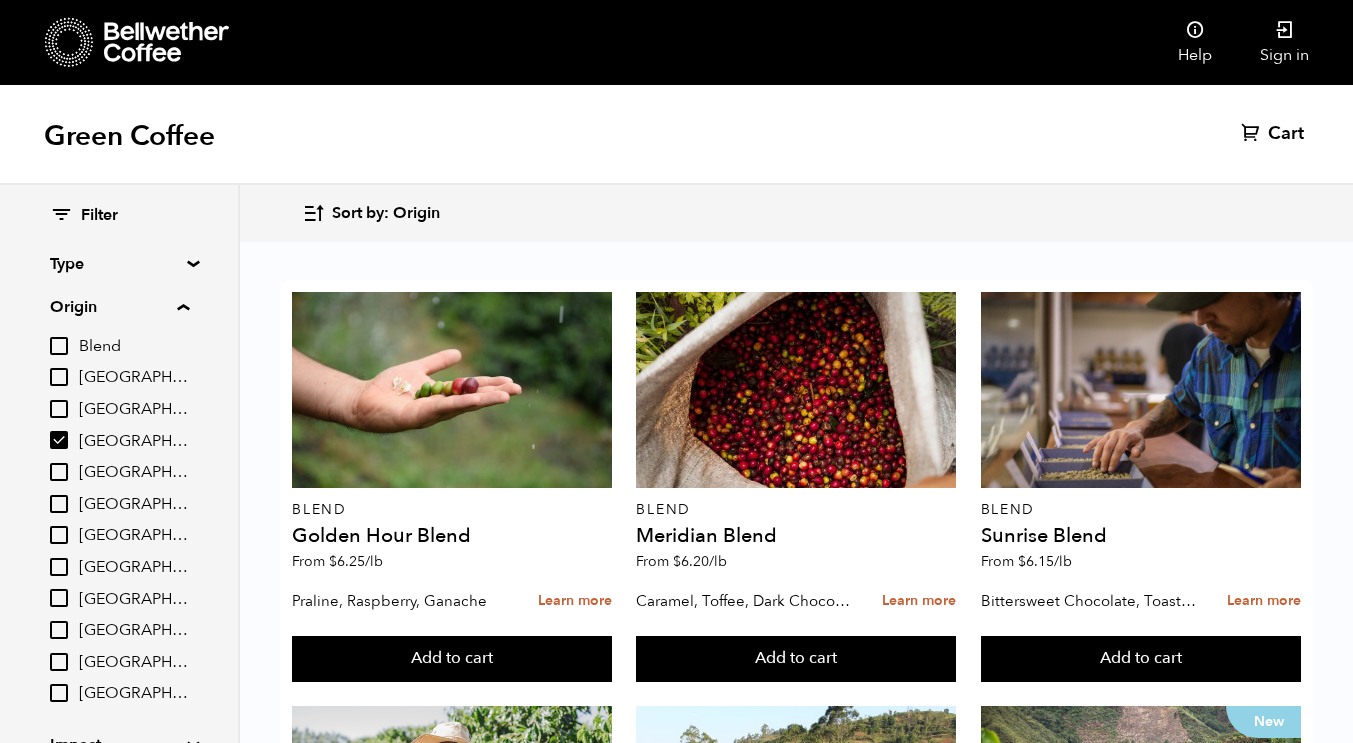 checkbox on "true" 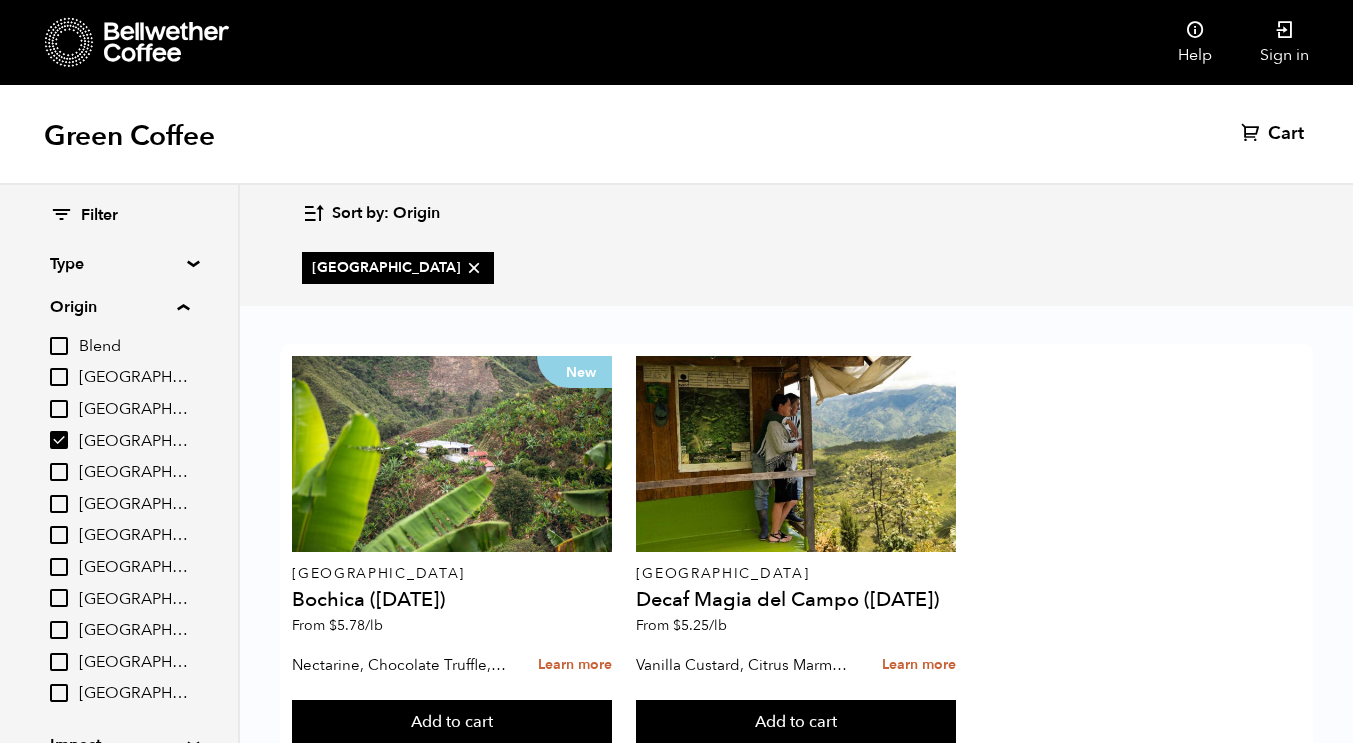 scroll, scrollTop: 65, scrollLeft: 0, axis: vertical 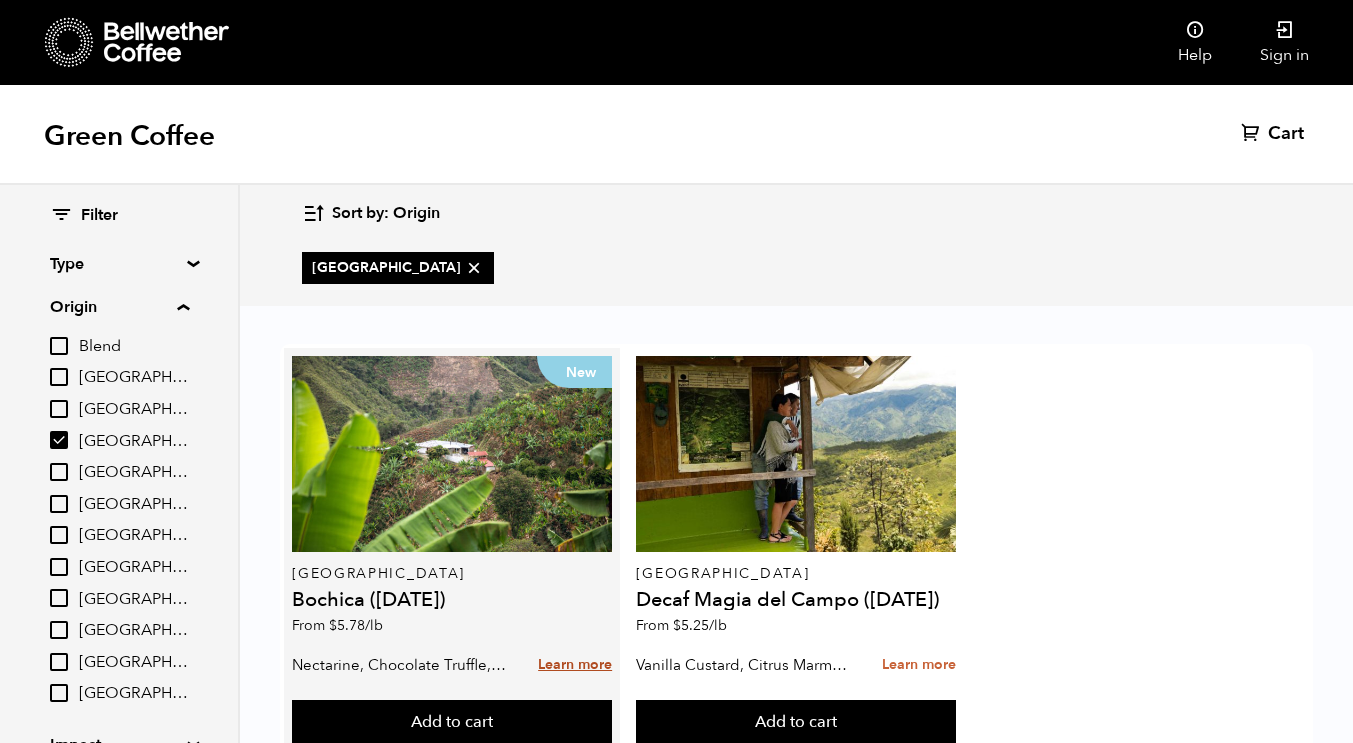 click on "Learn more" at bounding box center (575, 665) 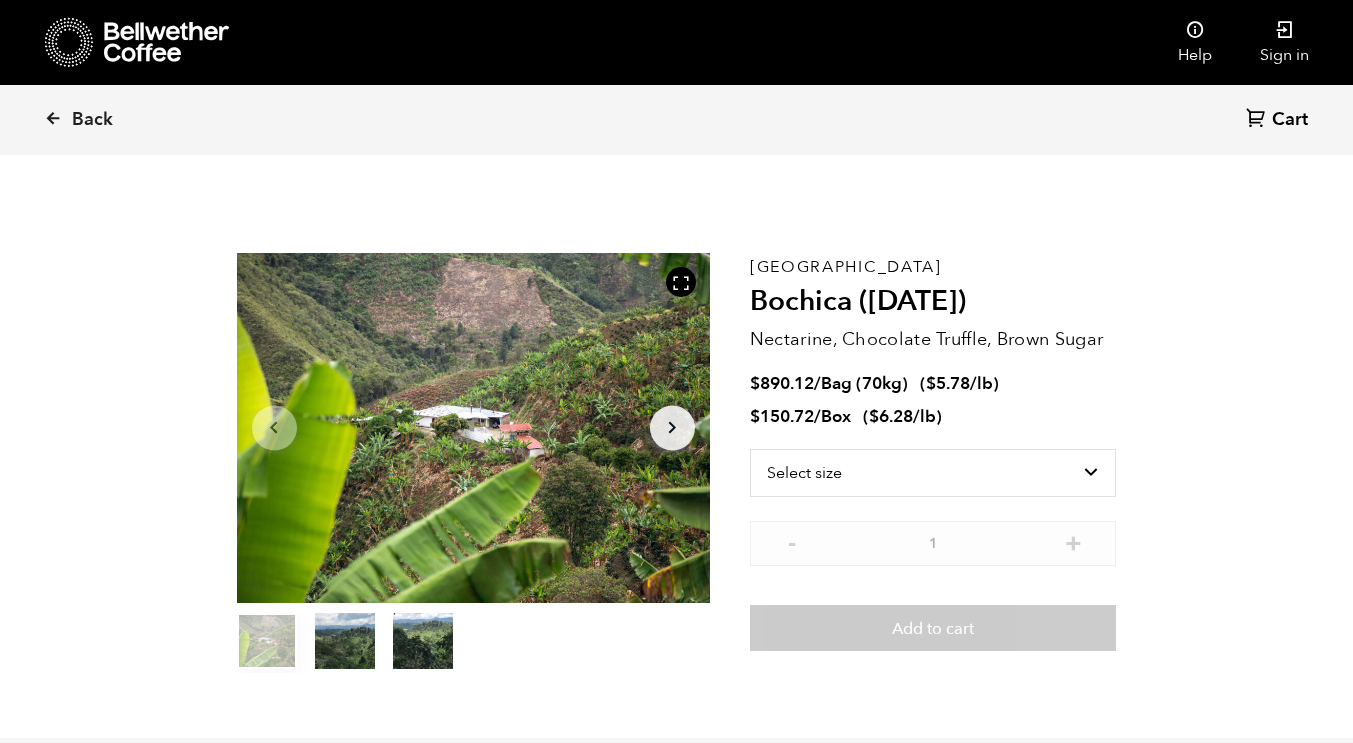 scroll, scrollTop: 0, scrollLeft: 0, axis: both 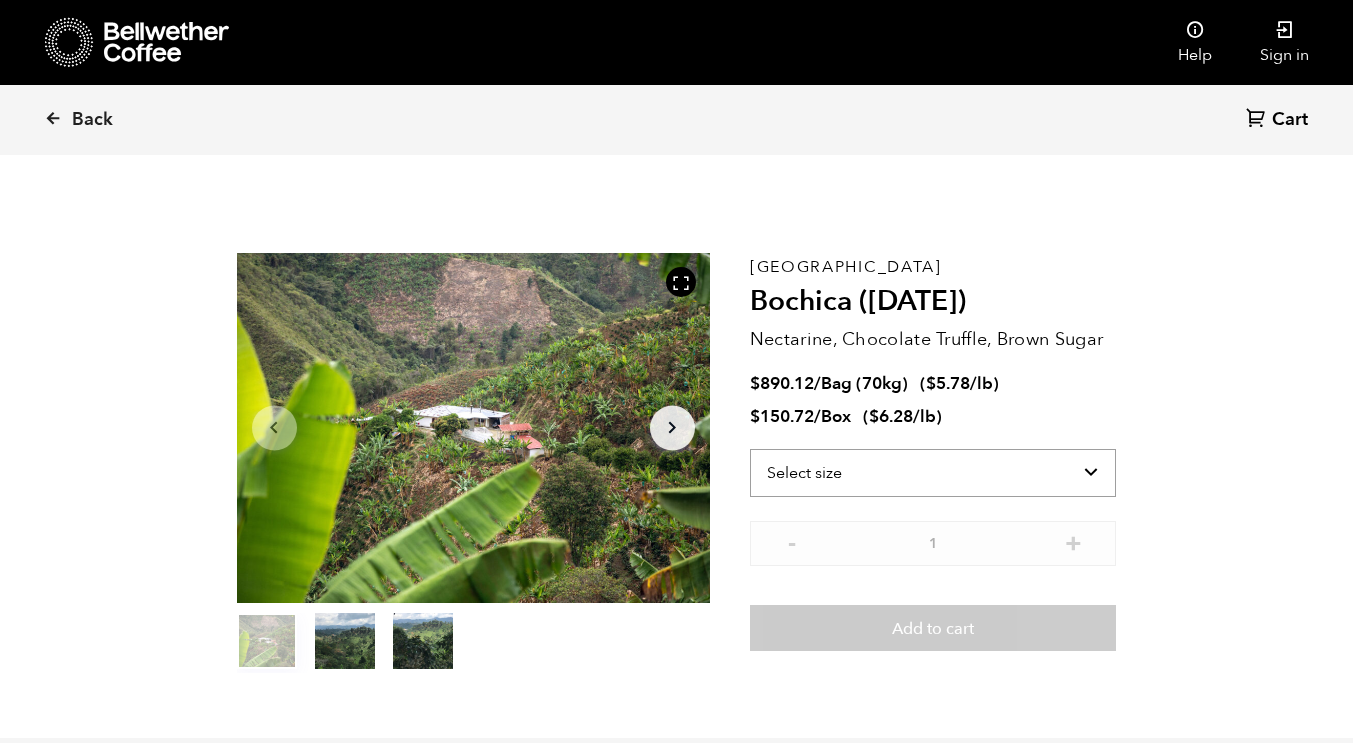 click on "Select size   Bag (70kg) (154 lbs) Box (24 lbs)" at bounding box center (933, 473) 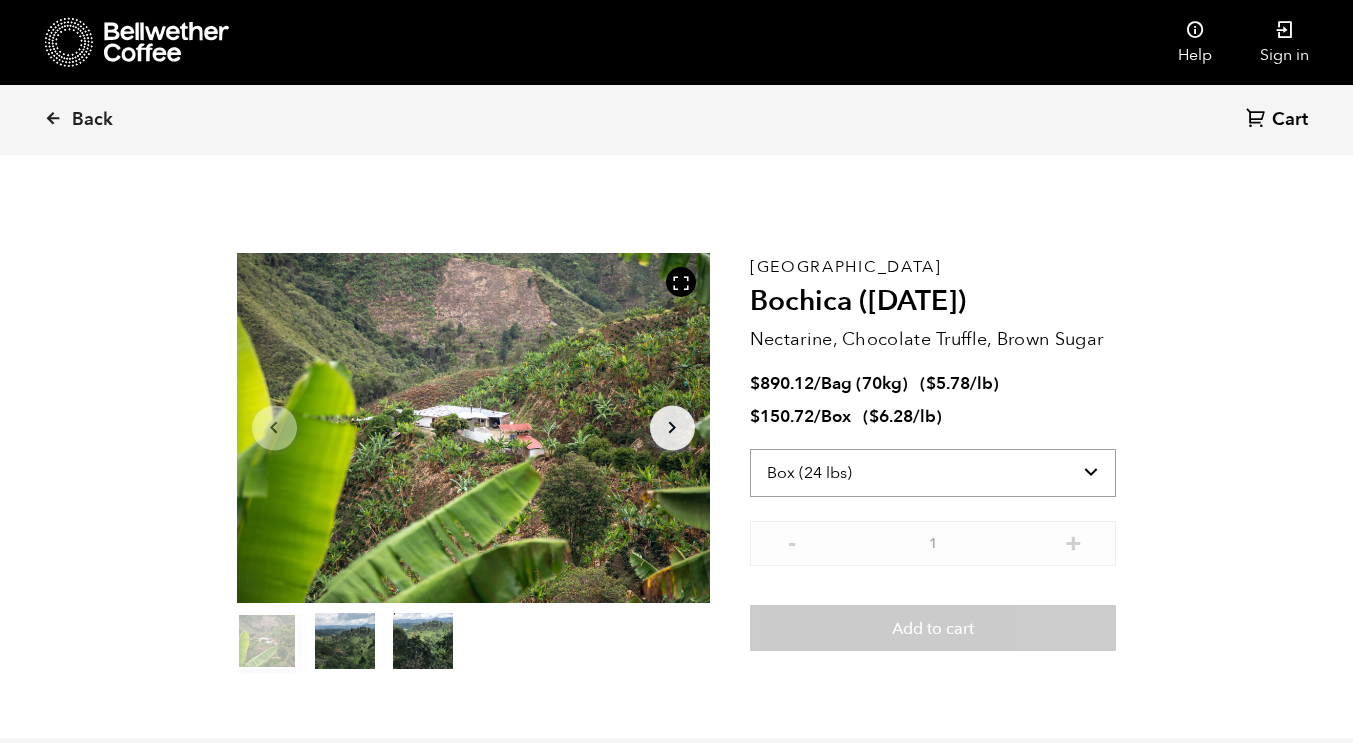 click on "Select size   Bag (70kg) (154 lbs) Box (24 lbs)" at bounding box center (933, 473) 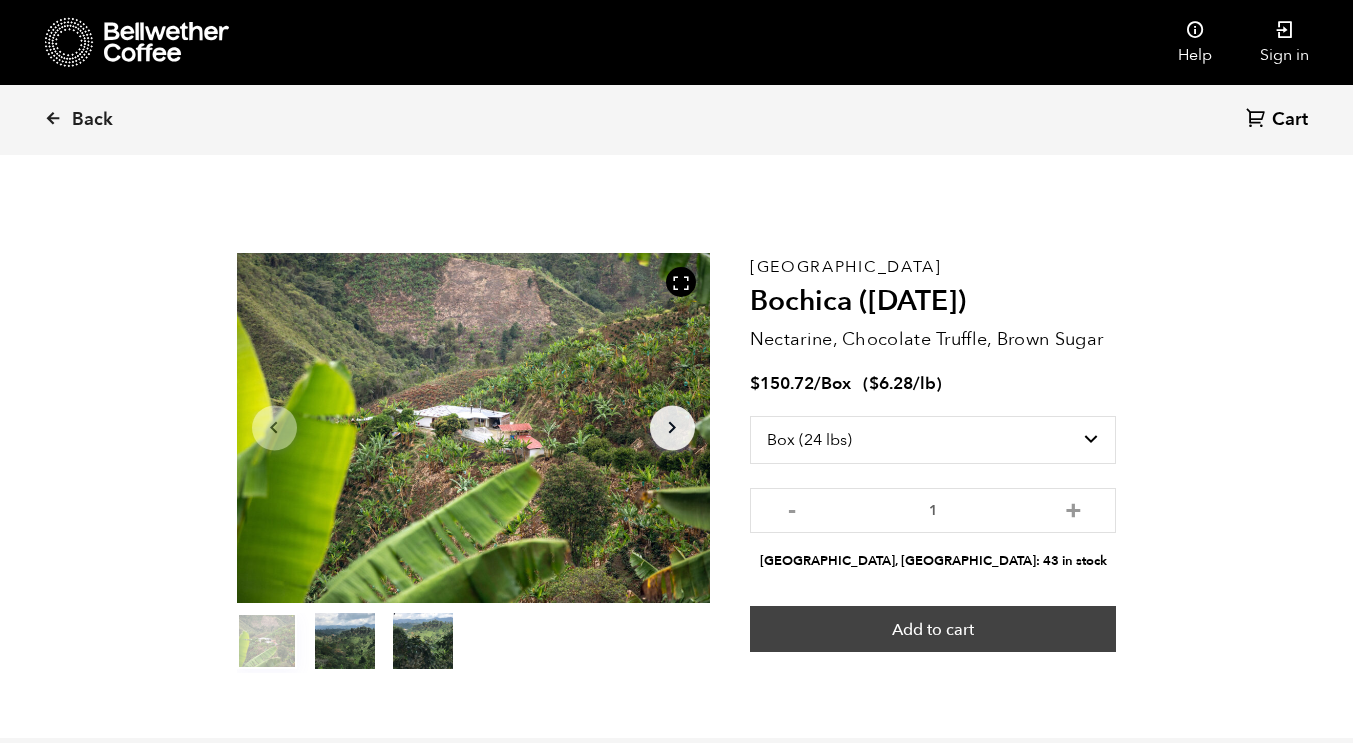 click on "Add to cart" at bounding box center [933, 629] 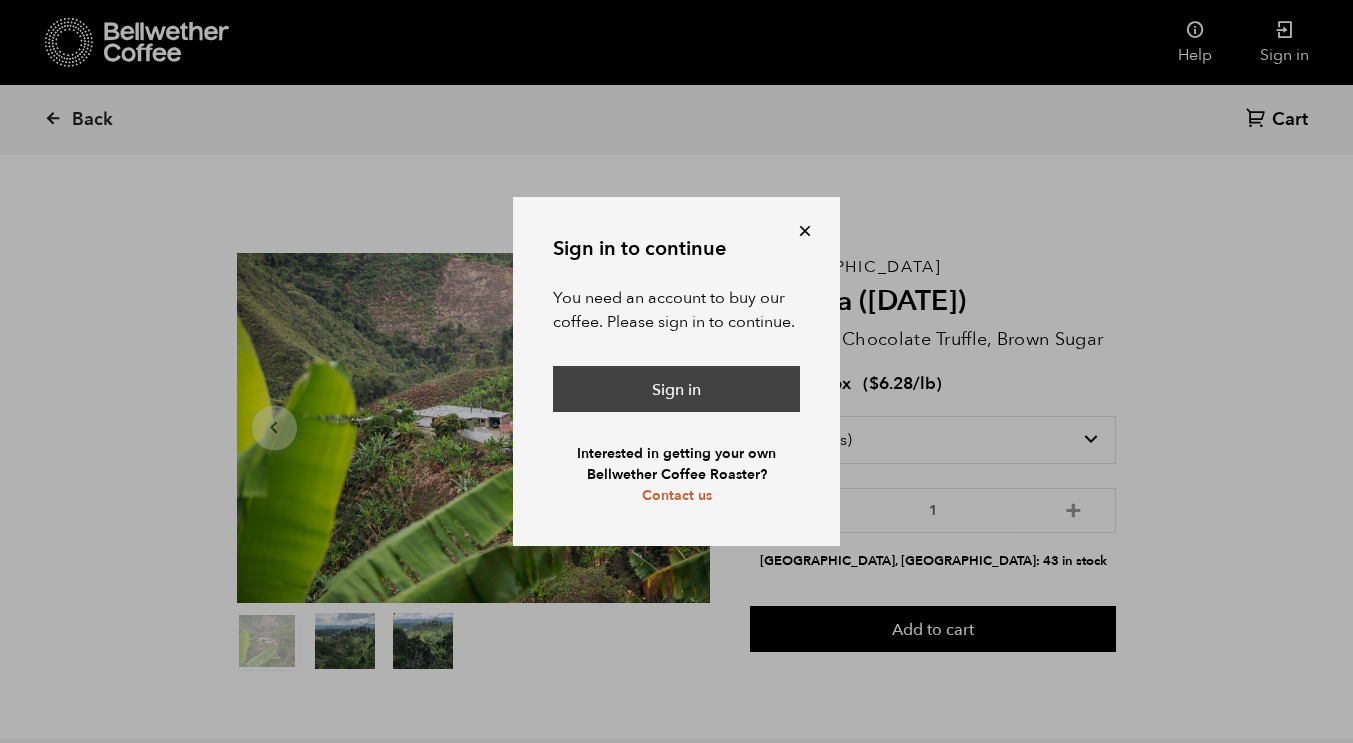 click on "Sign in" at bounding box center [676, 389] 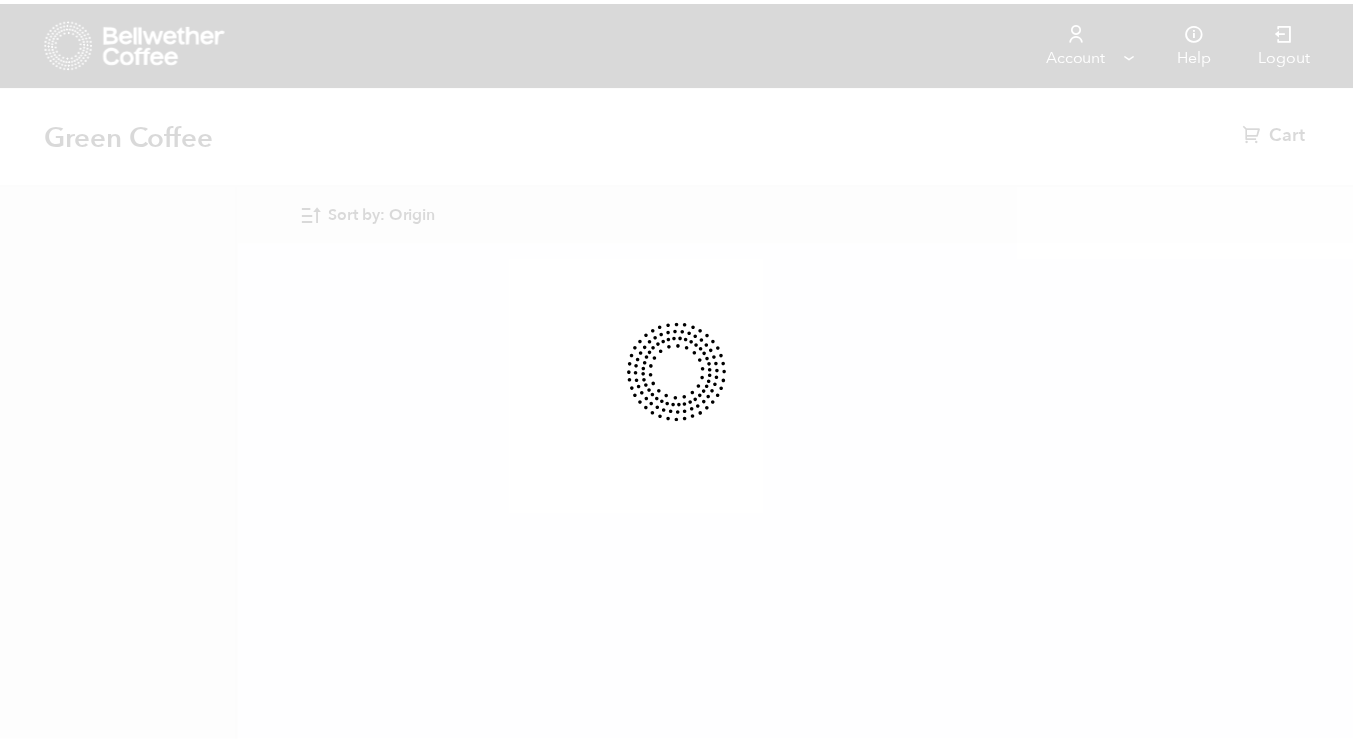 scroll, scrollTop: 0, scrollLeft: 0, axis: both 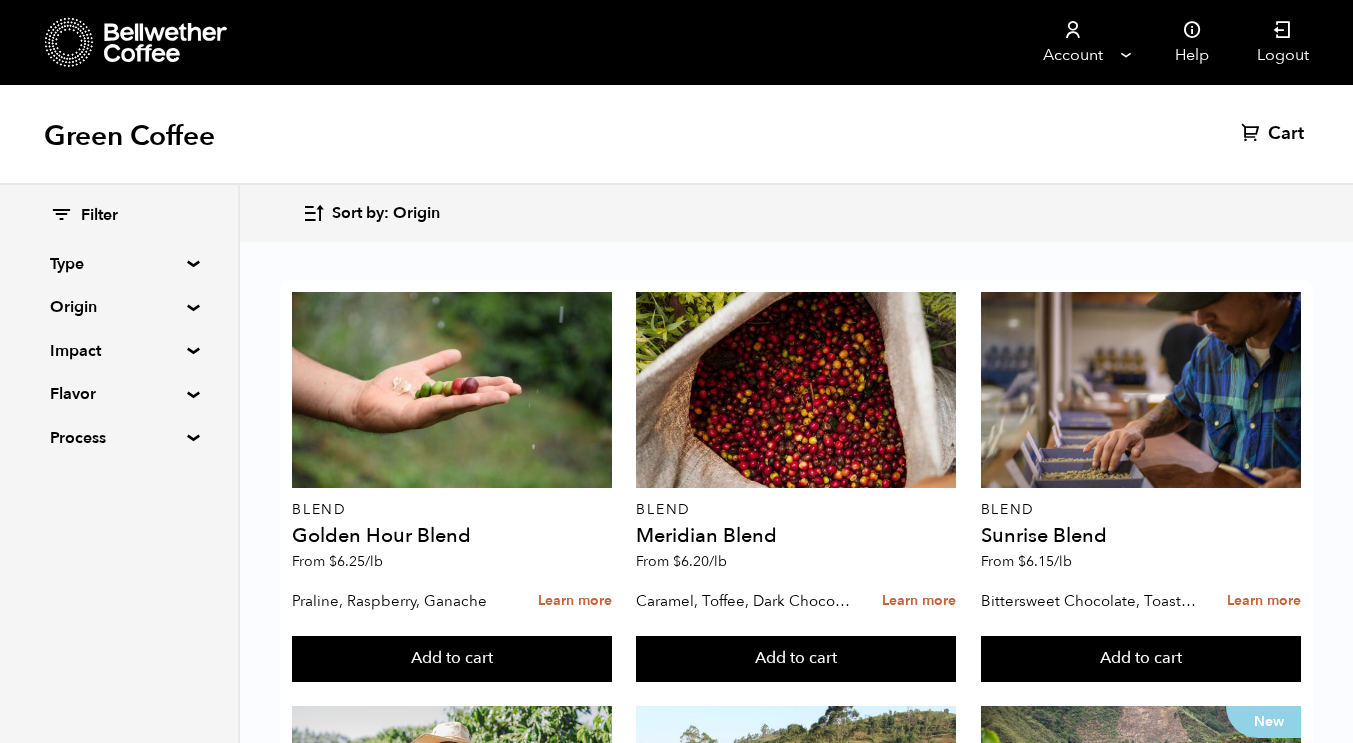 click on "Origin" at bounding box center [119, 307] 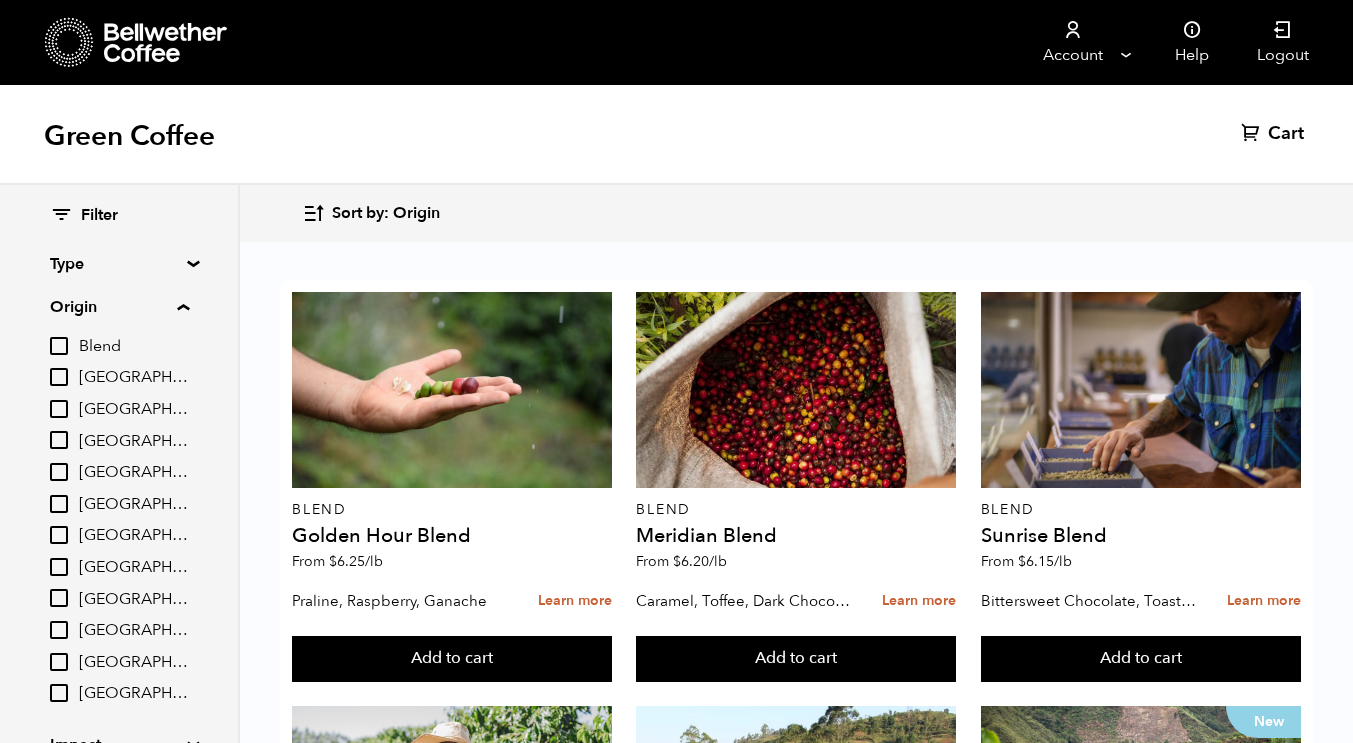 click on "[GEOGRAPHIC_DATA]" at bounding box center [59, 693] 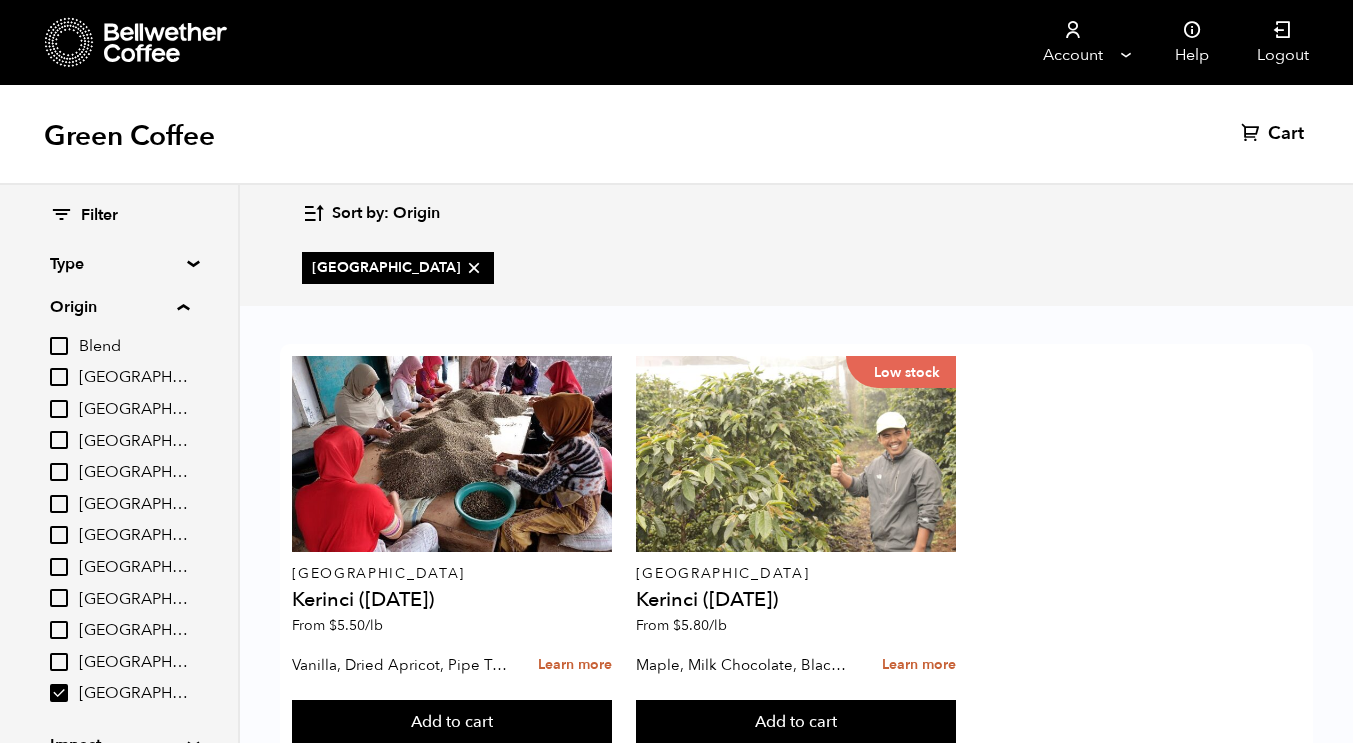 click on "Sumatra   Kerinci (JAN 25)
From
$ 5.50 /lb
Vanilla, Dried Apricot, Pipe Tobacco   Learn more   Add to cart   Low stock     Sumatra   Kerinci (NOV 22)
From
$ 5.80 /lb
Maple, Milk Chocolate, Black Currant   Learn more   Add to cart" at bounding box center [796, 551] 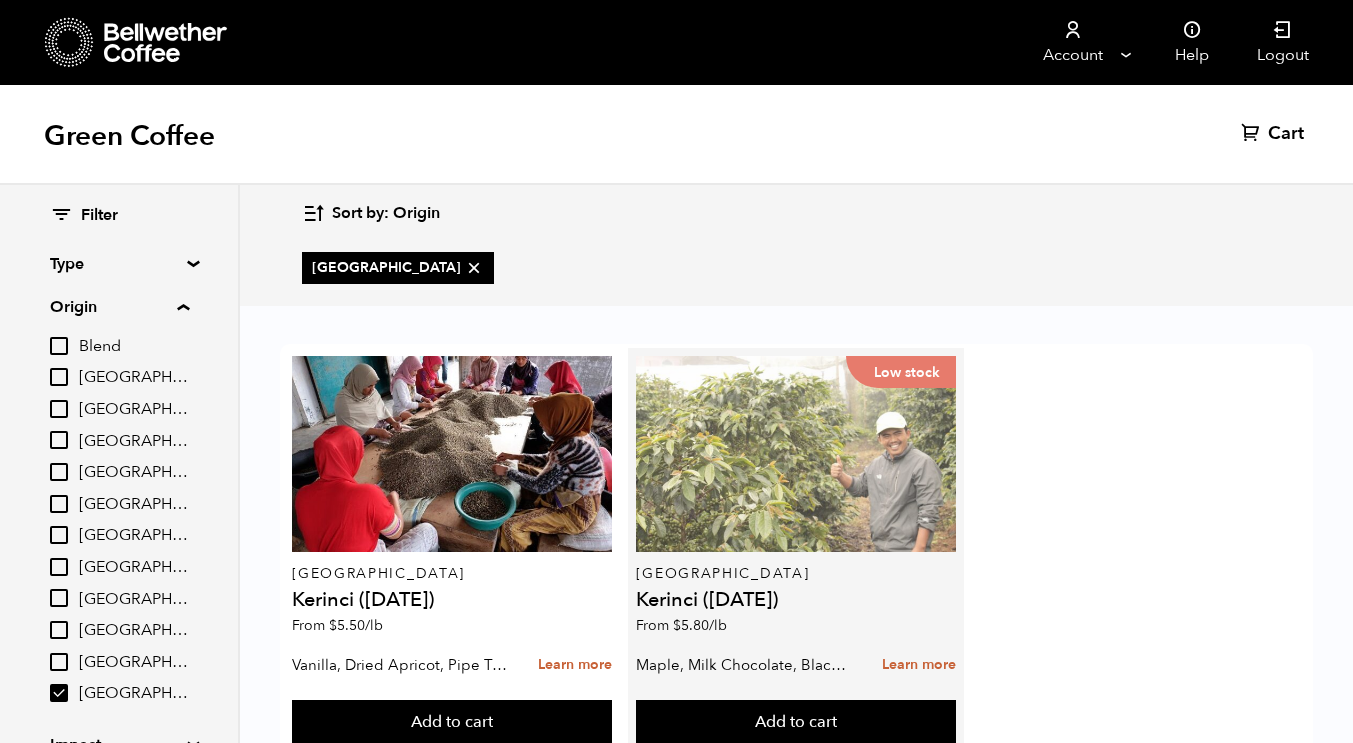 click on "Low stock" at bounding box center [796, 454] 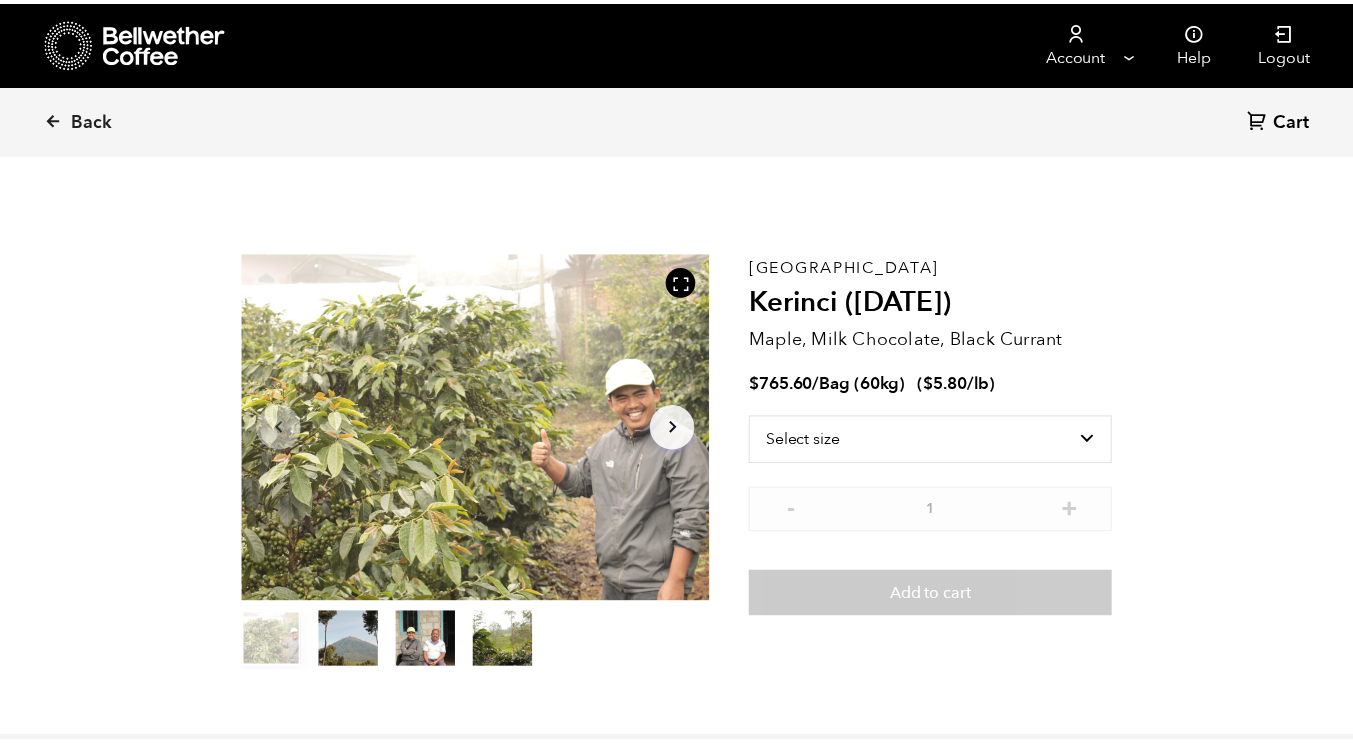scroll, scrollTop: 0, scrollLeft: 0, axis: both 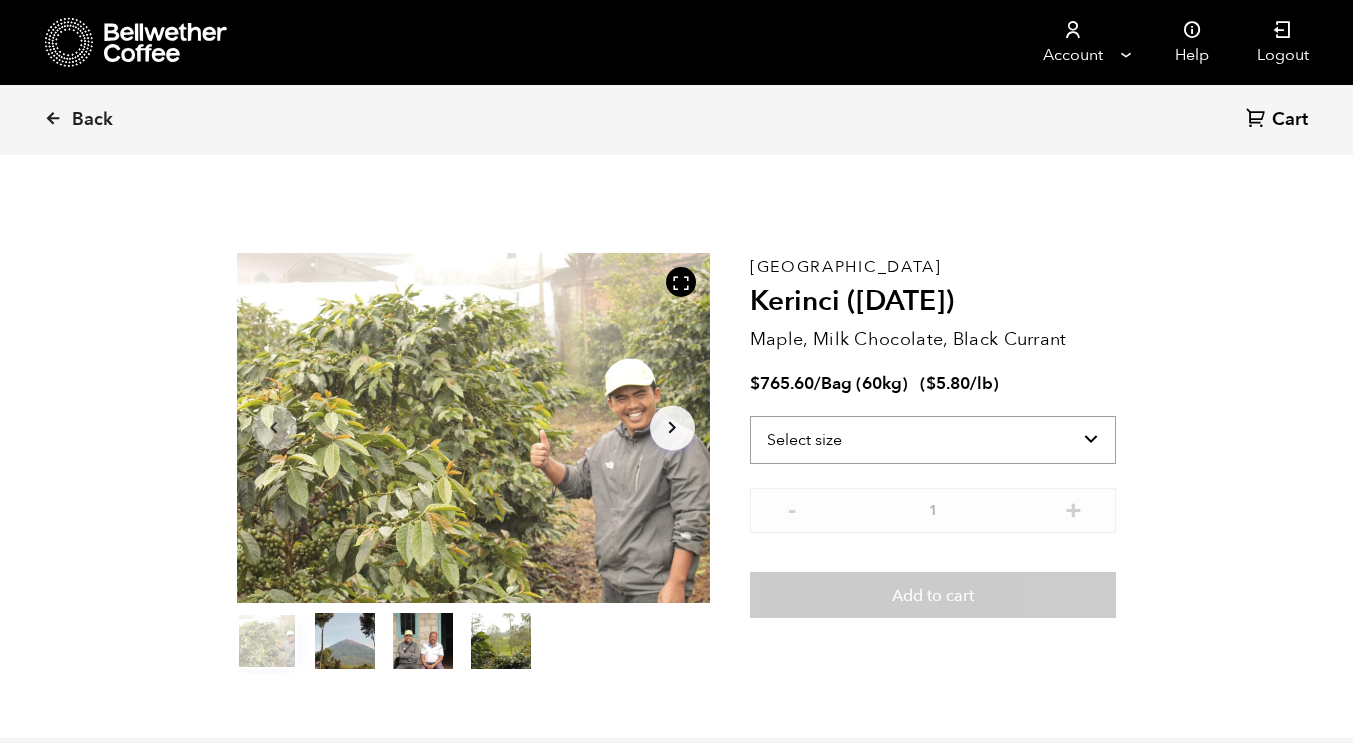 click on "Select size   Bag (60kg) (132 lbs)" at bounding box center [933, 440] 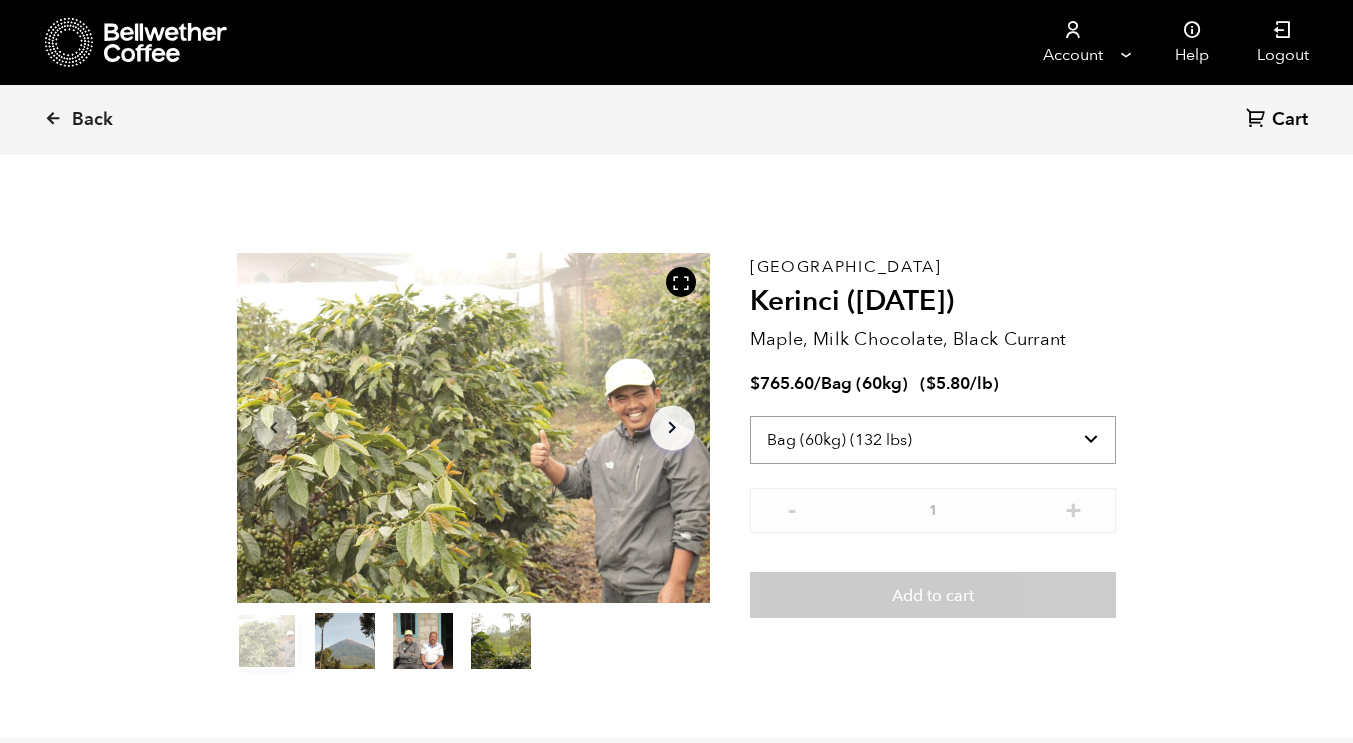 click on "Select size   Bag (60kg) (132 lbs)" at bounding box center [933, 440] 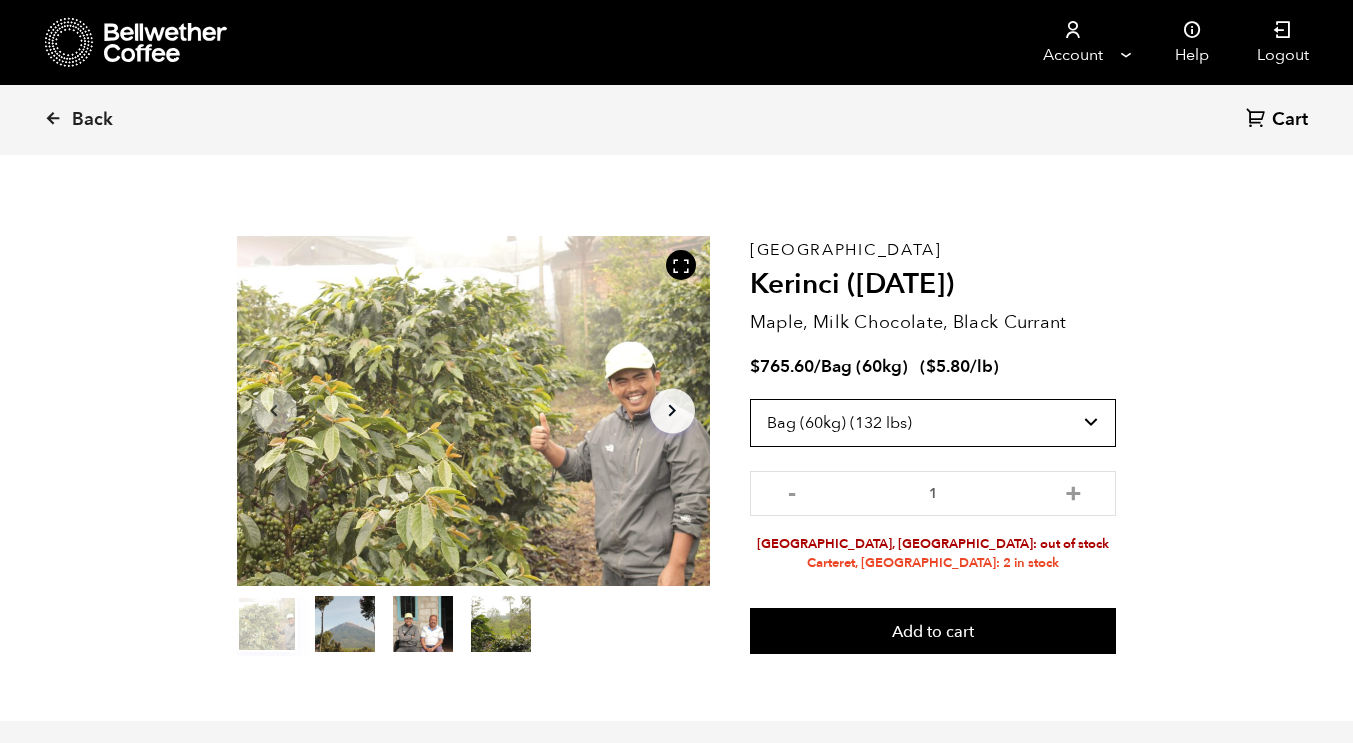 scroll, scrollTop: 0, scrollLeft: 0, axis: both 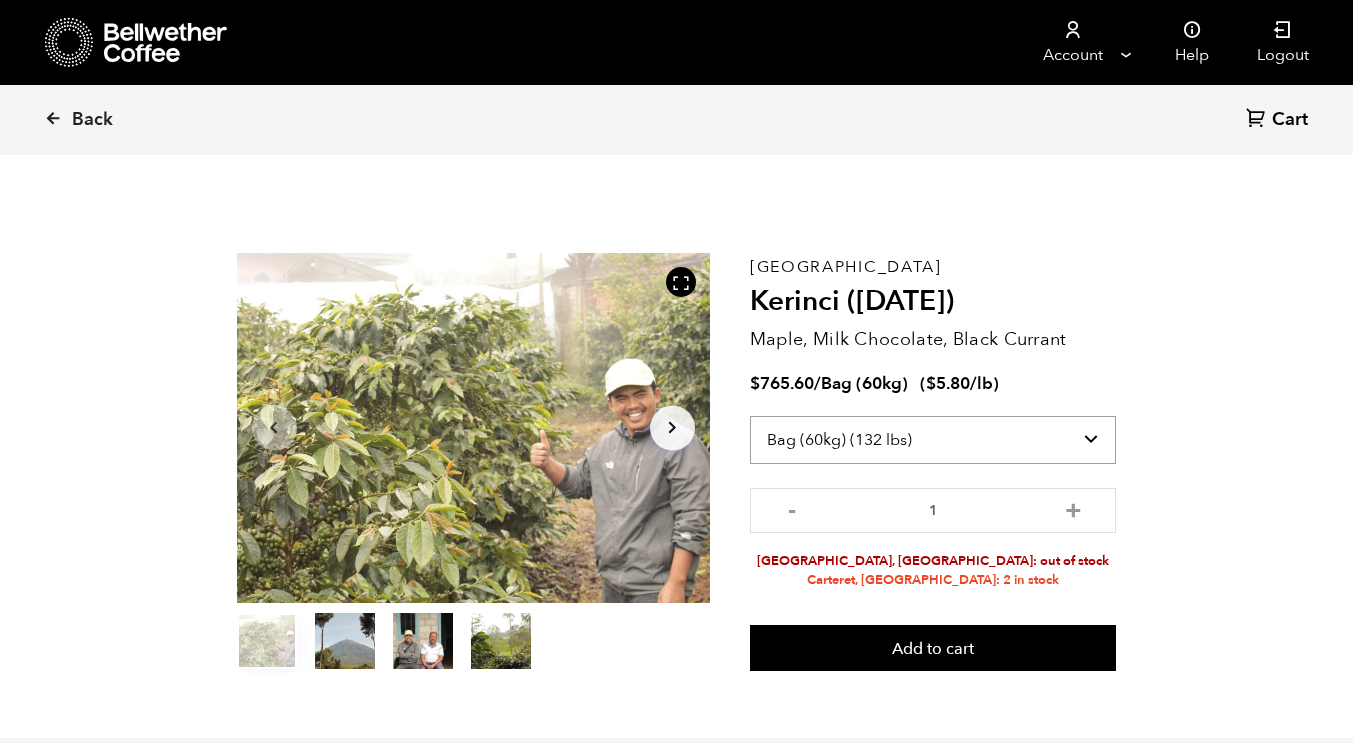 drag, startPoint x: 1064, startPoint y: 425, endPoint x: 1066, endPoint y: 436, distance: 11.18034 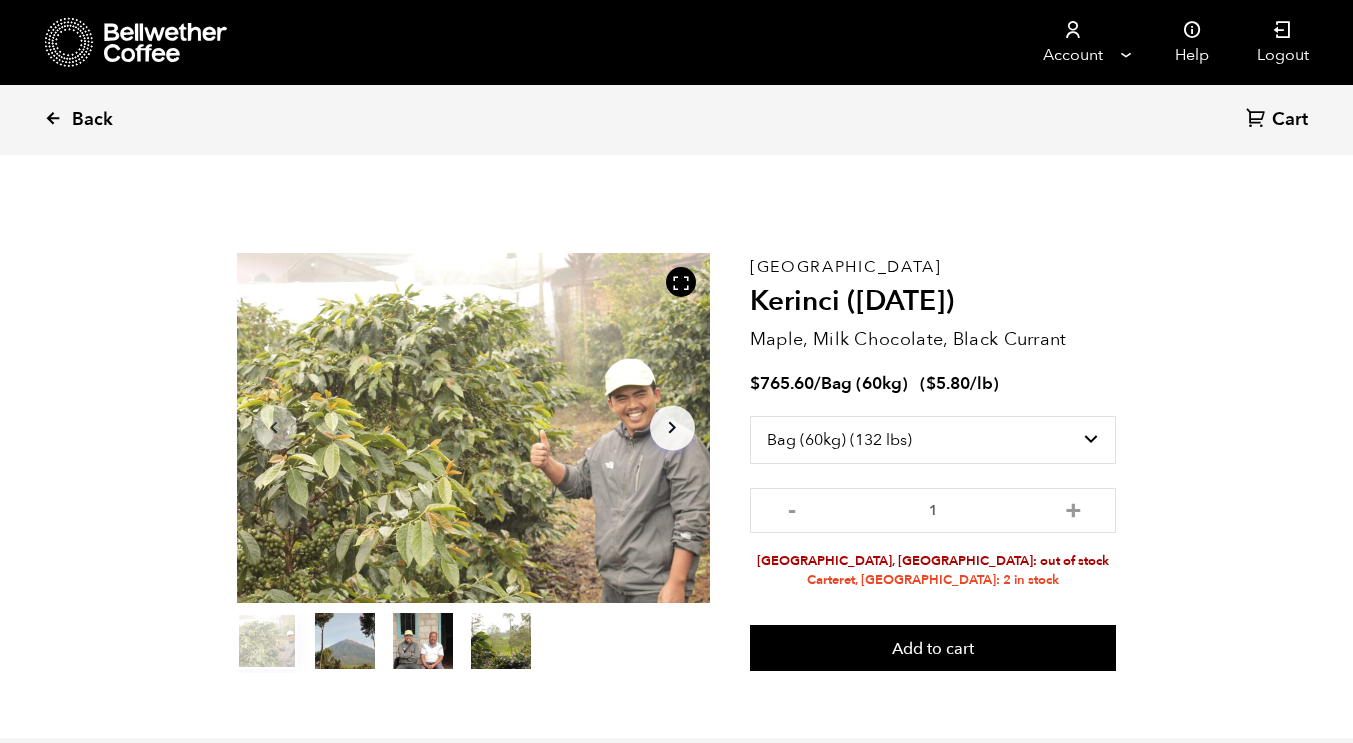 click on "Back" at bounding box center [92, 120] 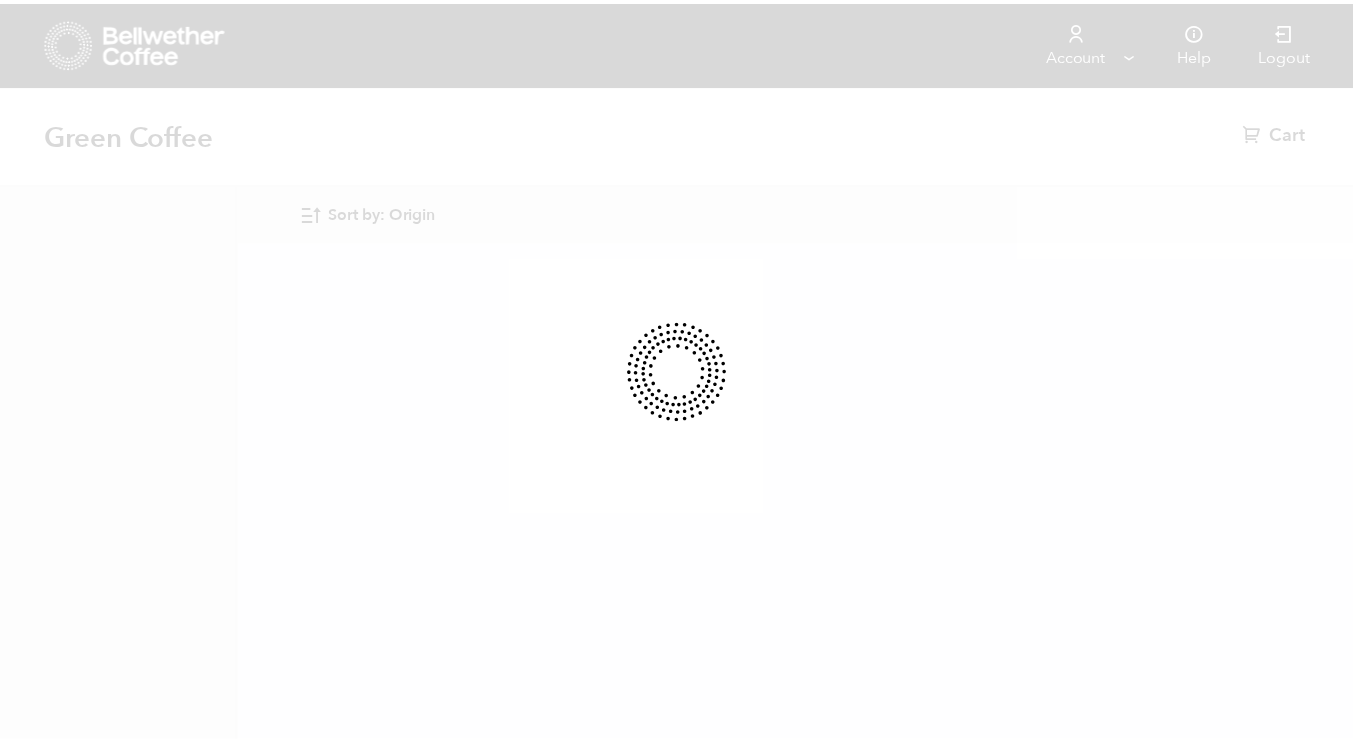 scroll, scrollTop: 0, scrollLeft: 0, axis: both 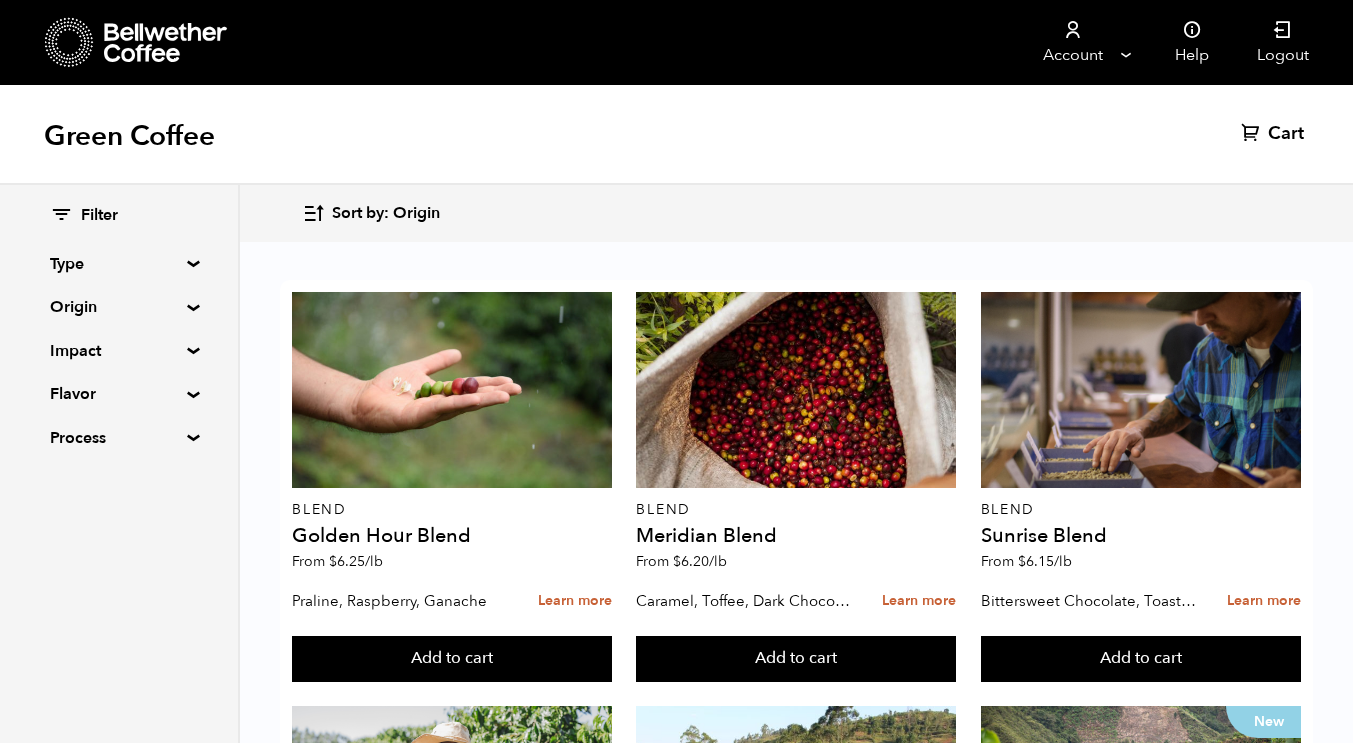 click on "Origin" at bounding box center [119, 307] 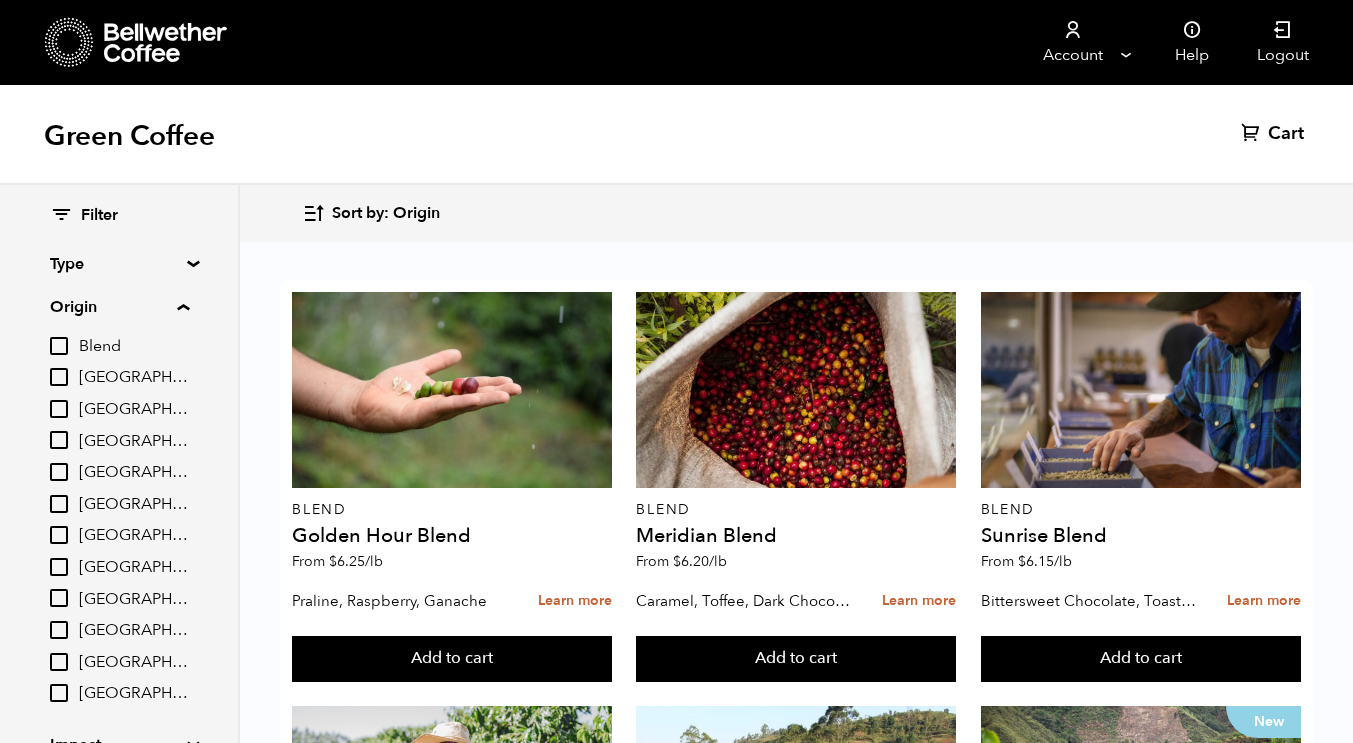 click on "Origin" at bounding box center [119, 307] 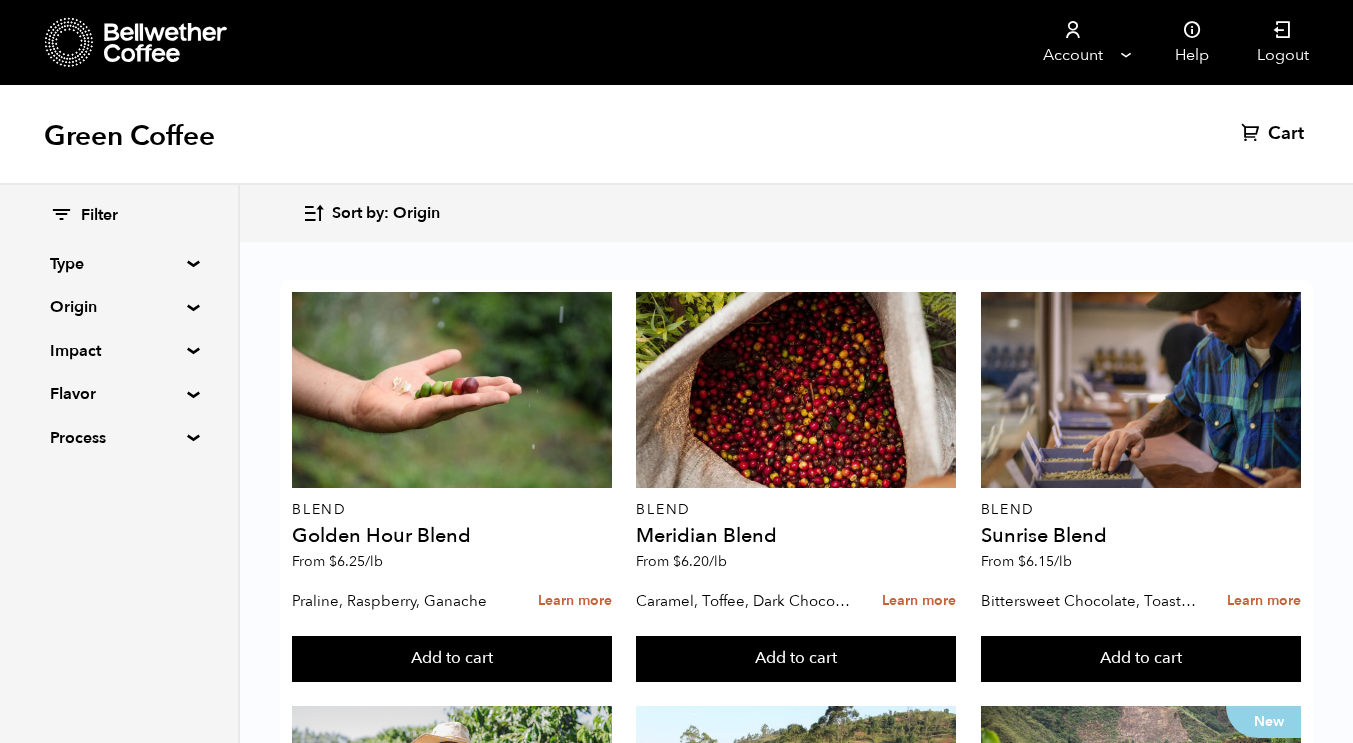 click on "Origin" at bounding box center (119, 307) 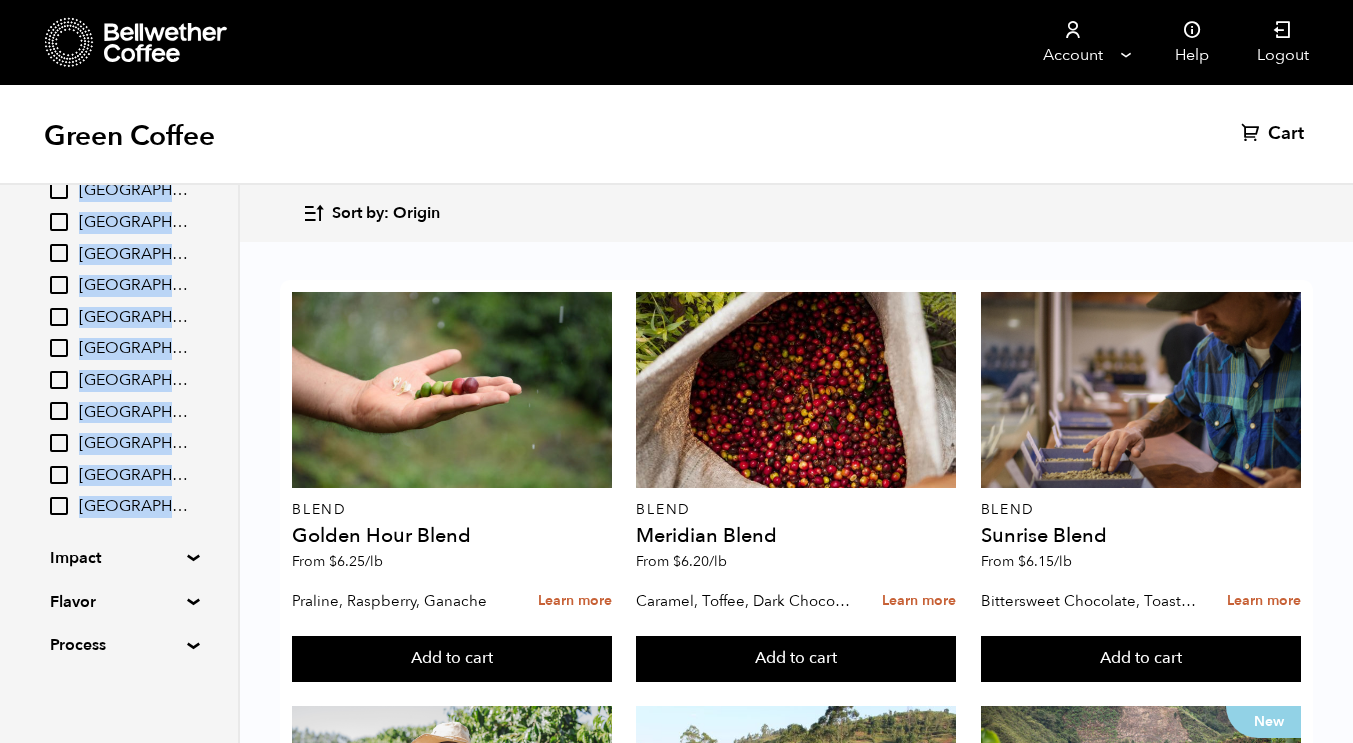 scroll, scrollTop: 190, scrollLeft: 0, axis: vertical 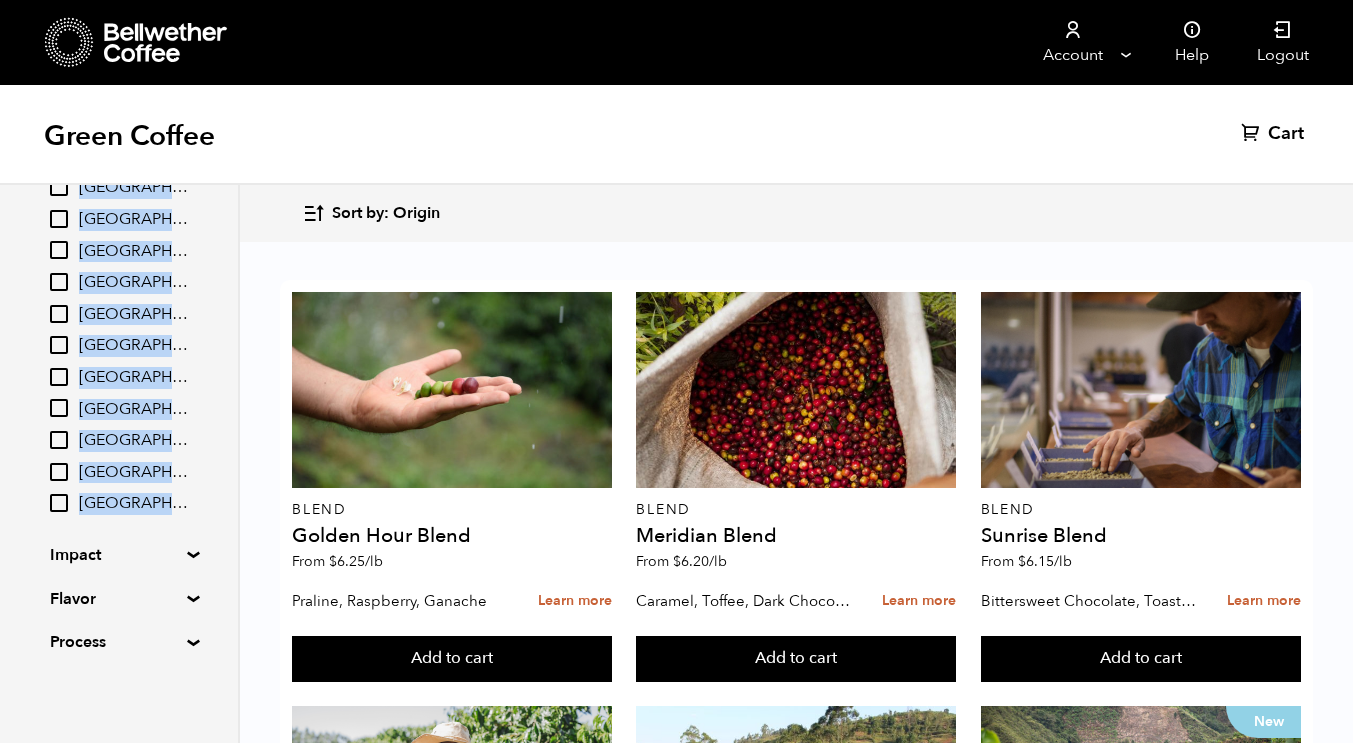 click on "[GEOGRAPHIC_DATA]" at bounding box center (59, 503) 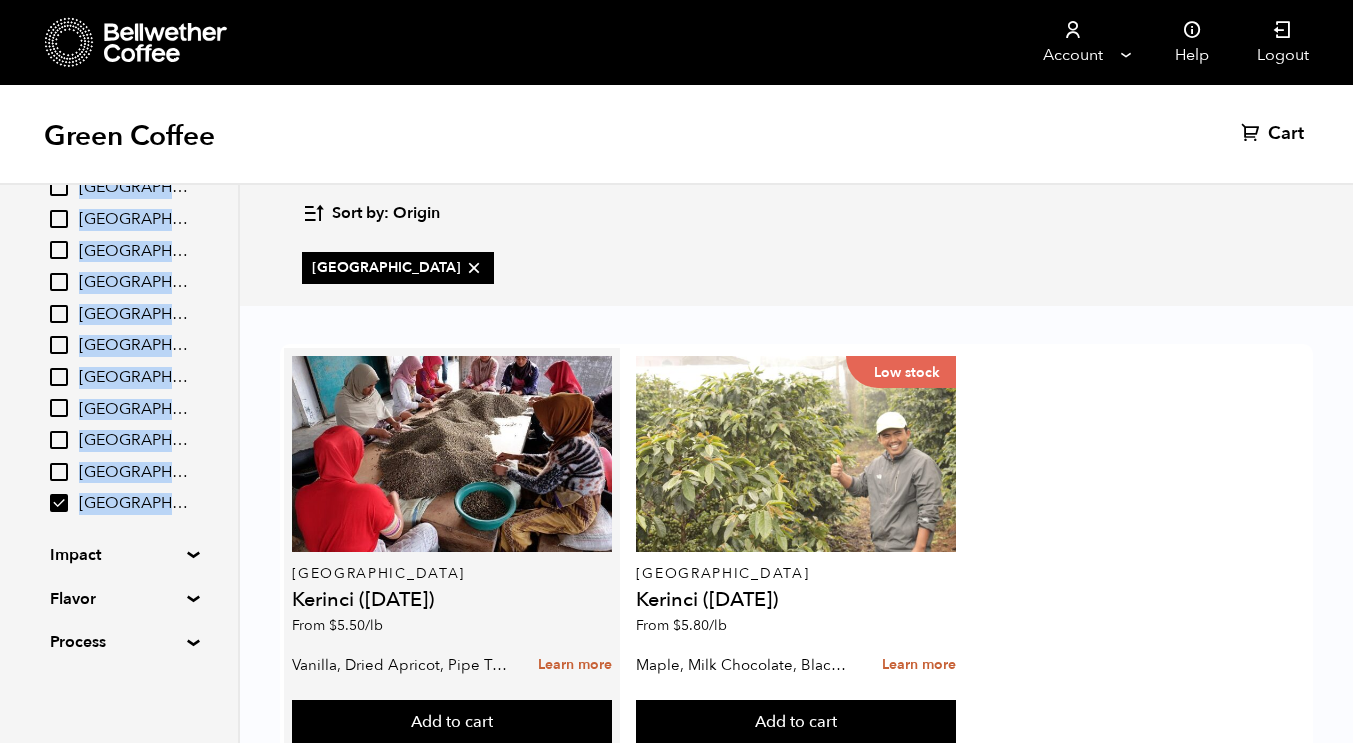 scroll, scrollTop: 65, scrollLeft: 0, axis: vertical 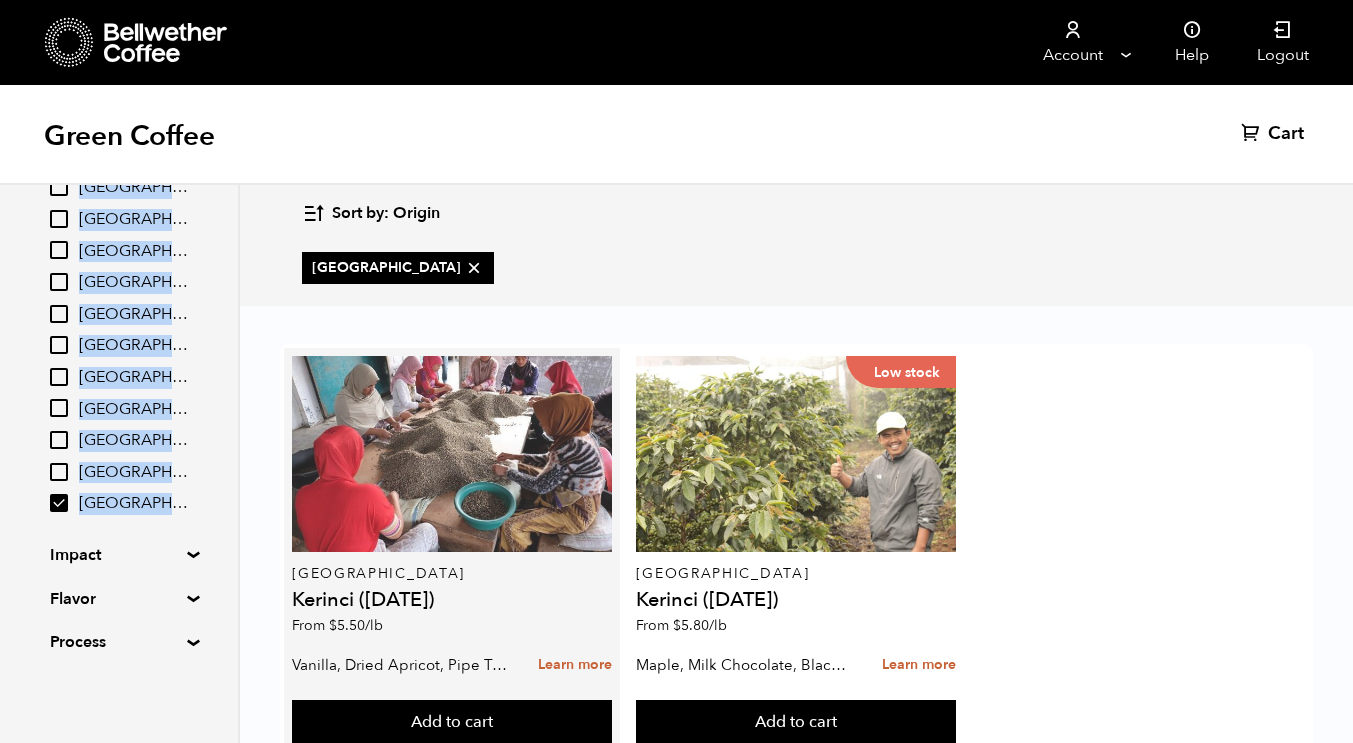 click at bounding box center [452, 454] 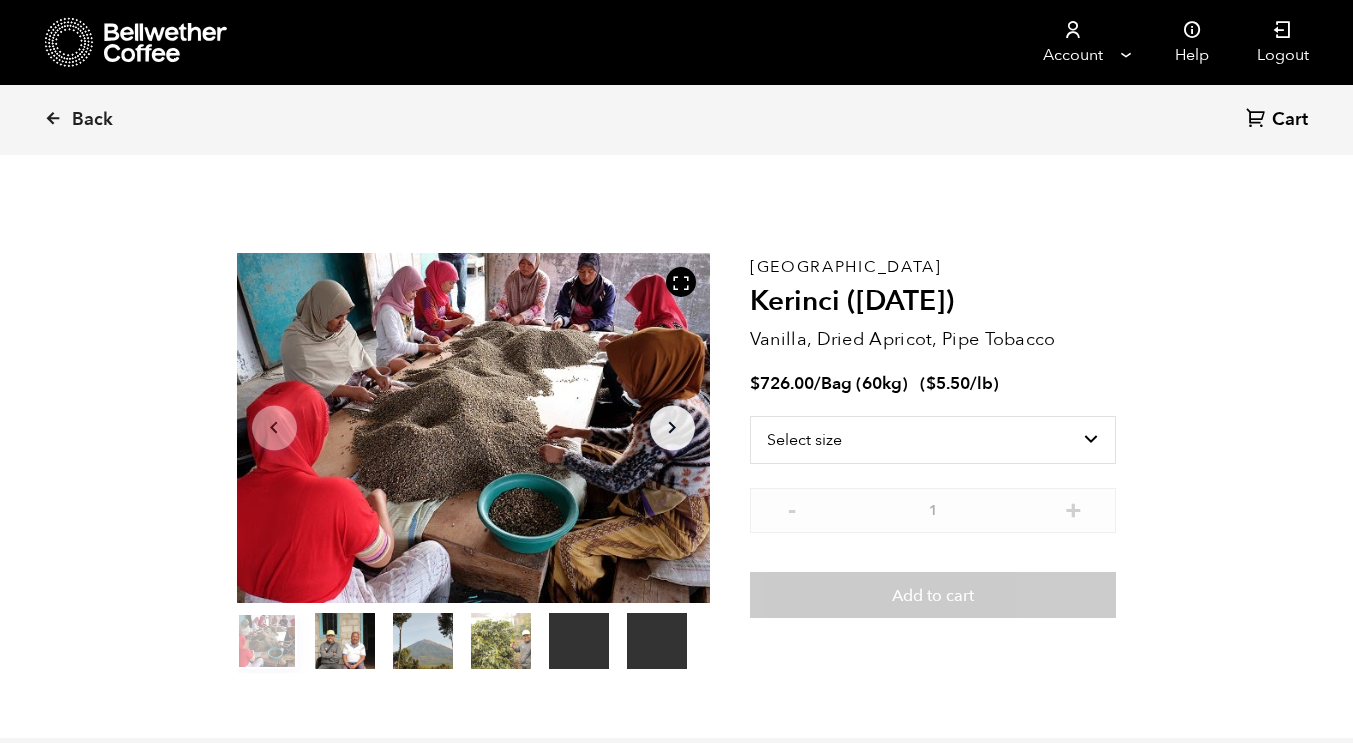 scroll, scrollTop: 0, scrollLeft: 0, axis: both 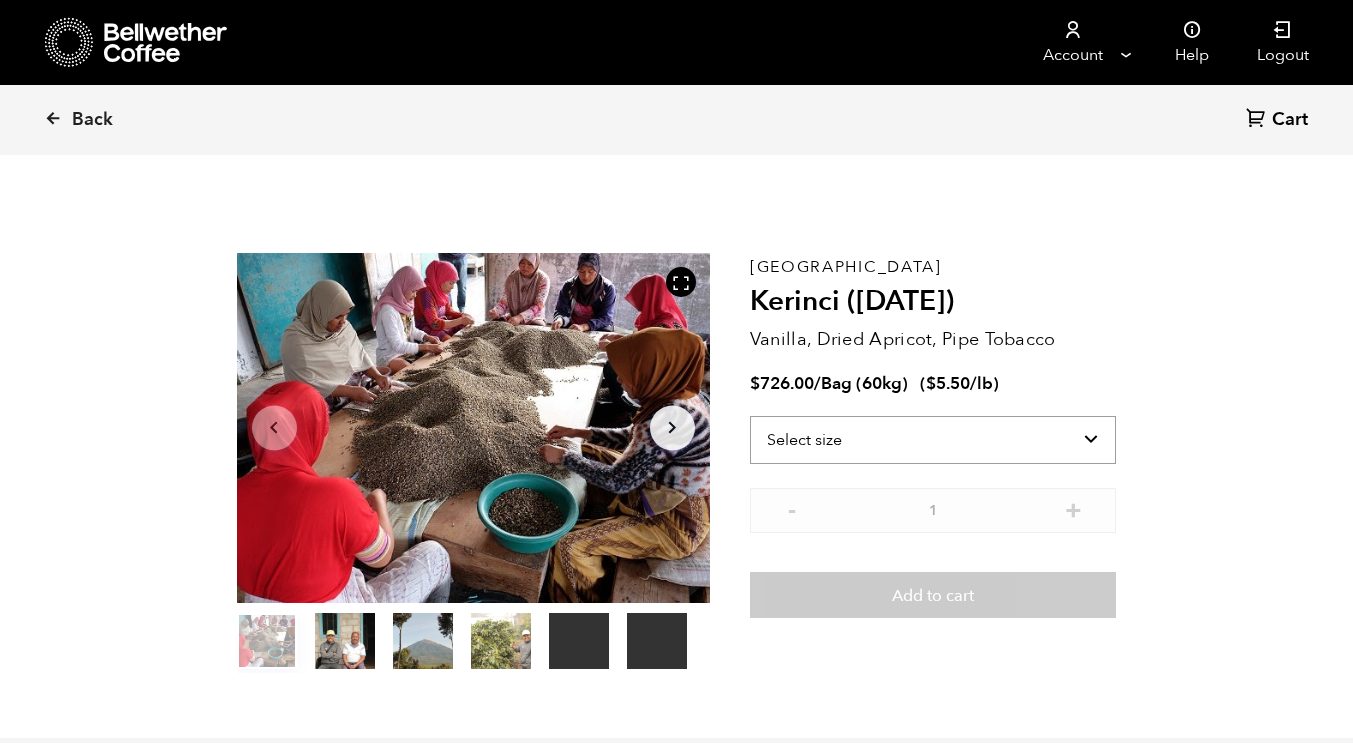 click on "Select size   Bag (60kg) (132 lbs)" at bounding box center (933, 440) 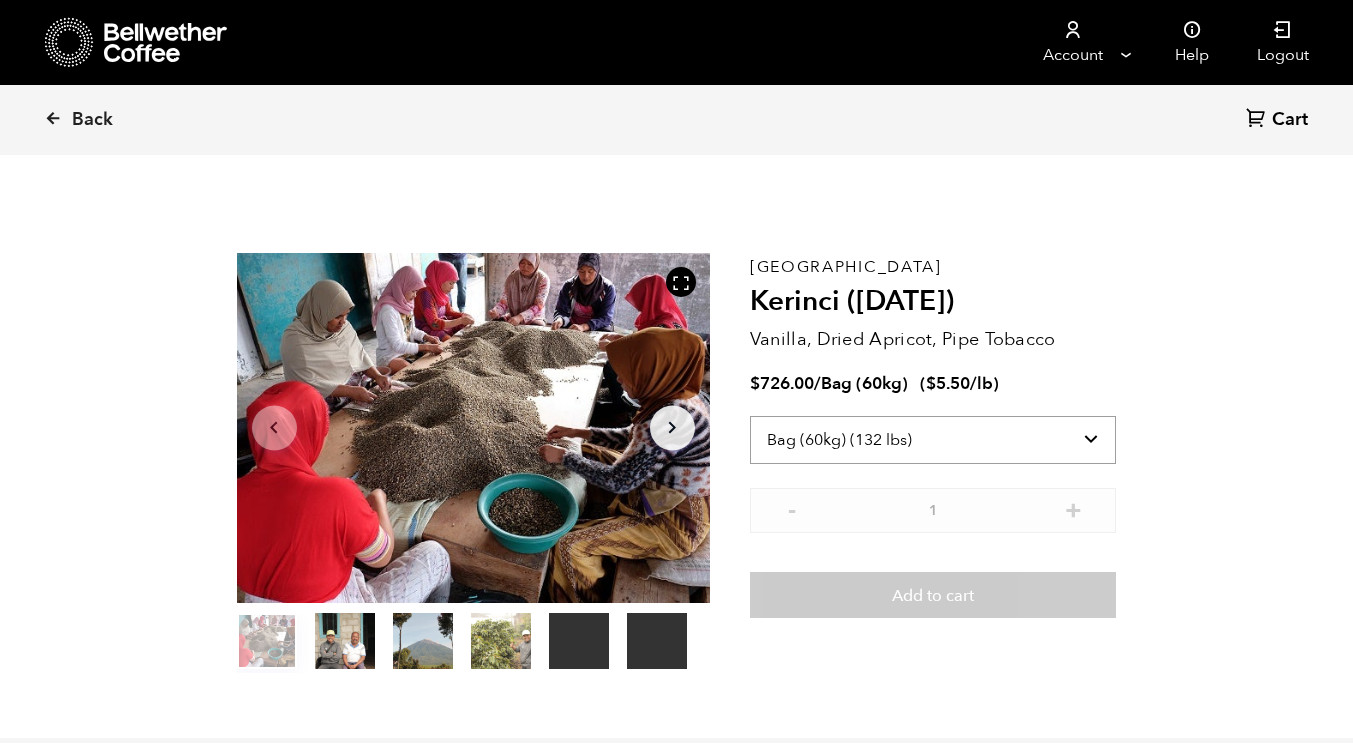 click on "Select size   Bag (60kg) (132 lbs)" at bounding box center (933, 440) 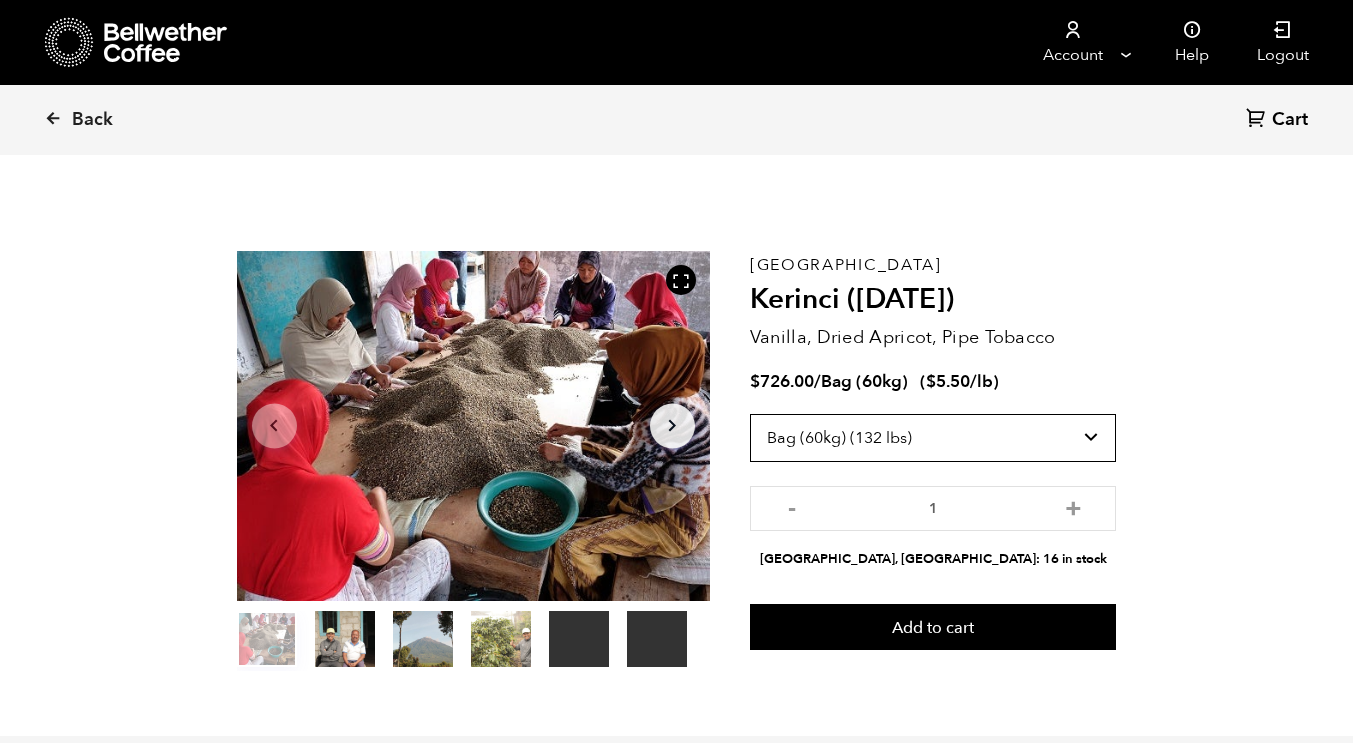 scroll, scrollTop: 0, scrollLeft: 0, axis: both 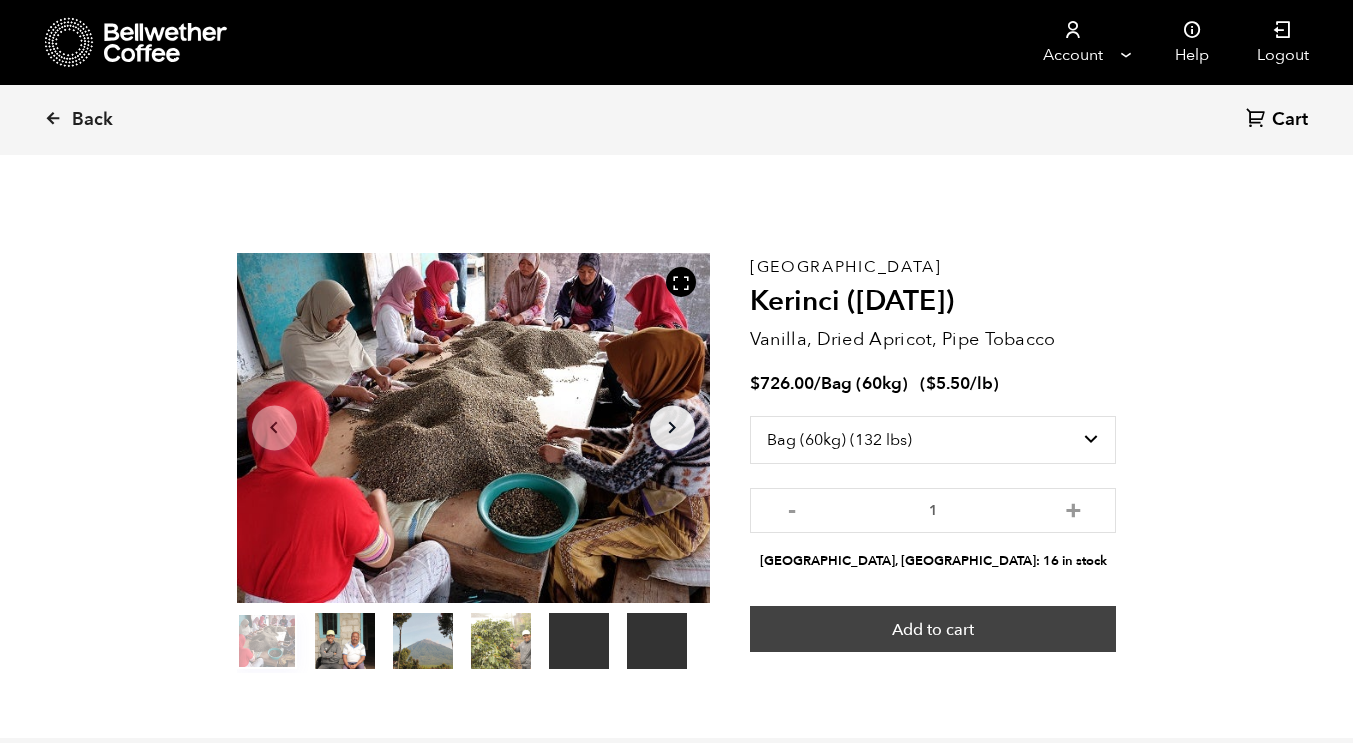 click on "Add to cart" at bounding box center [933, 629] 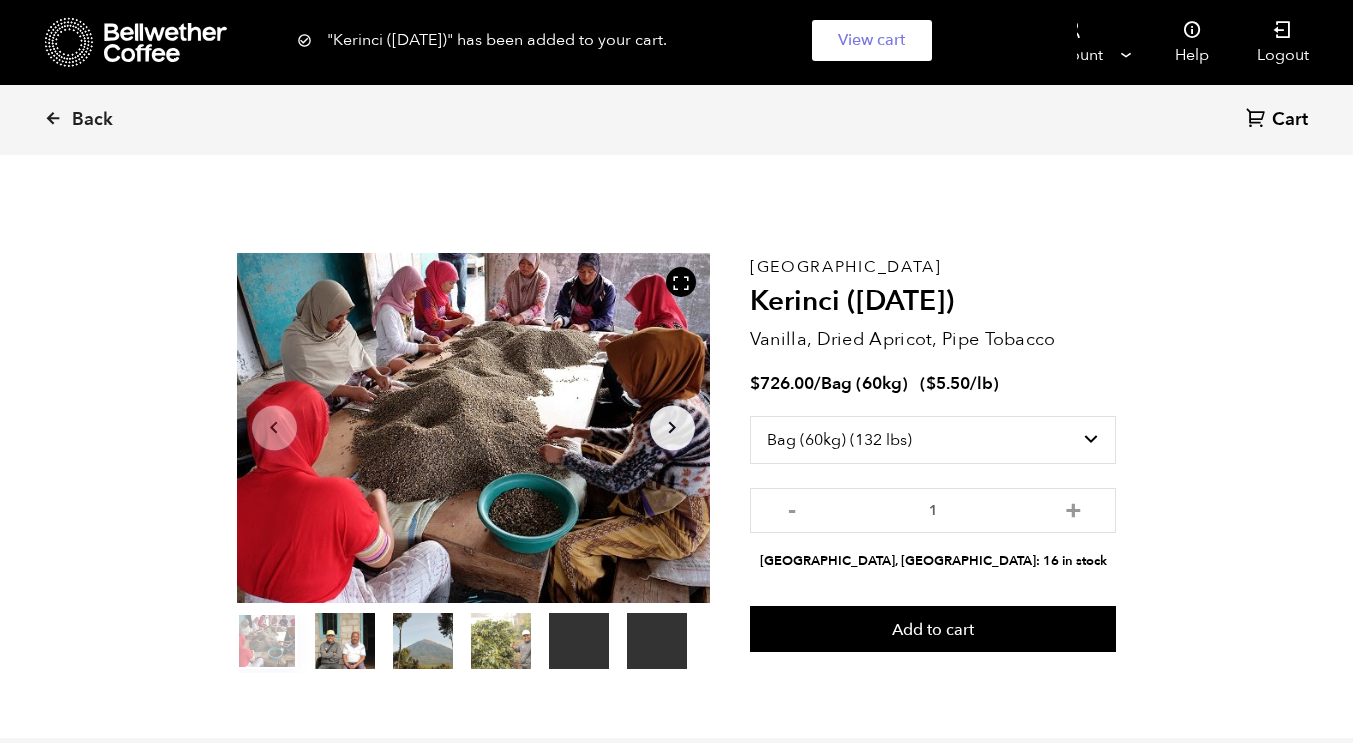 click on "Cart" at bounding box center (1290, 120) 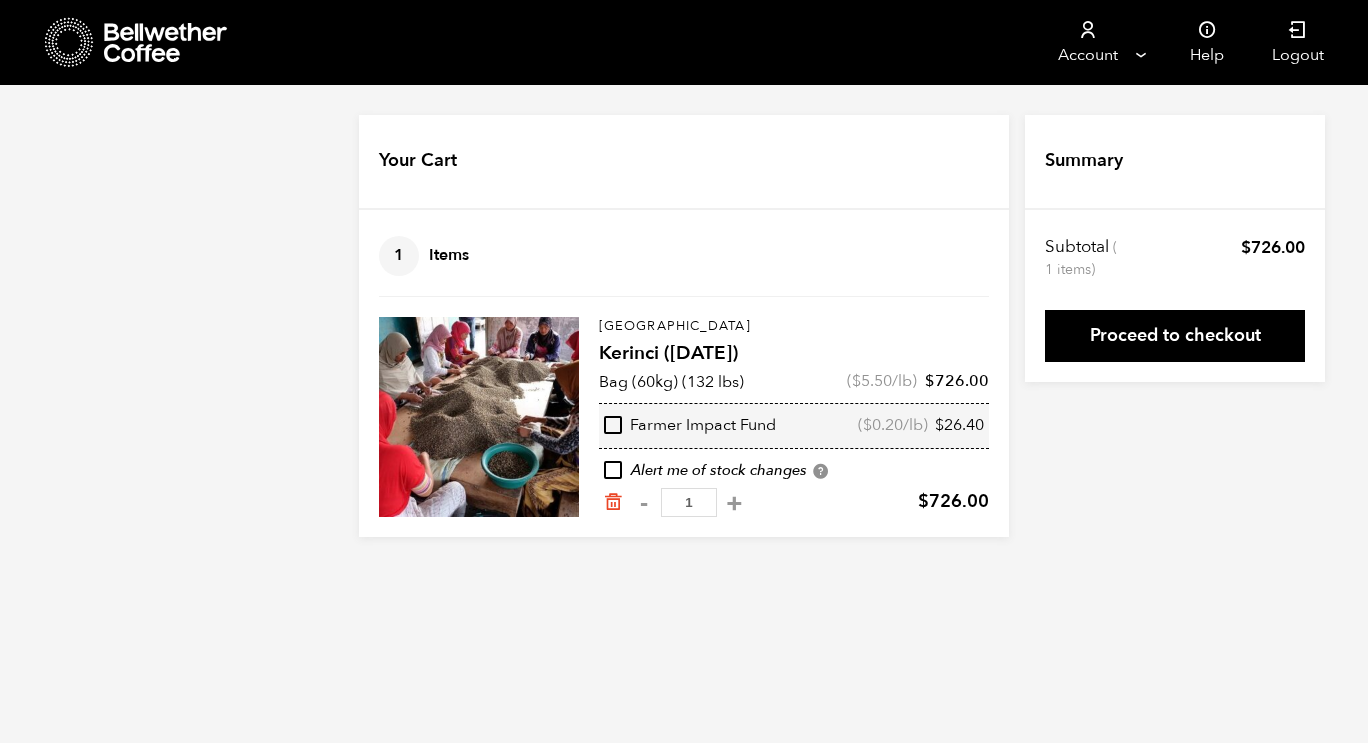 scroll, scrollTop: 0, scrollLeft: 0, axis: both 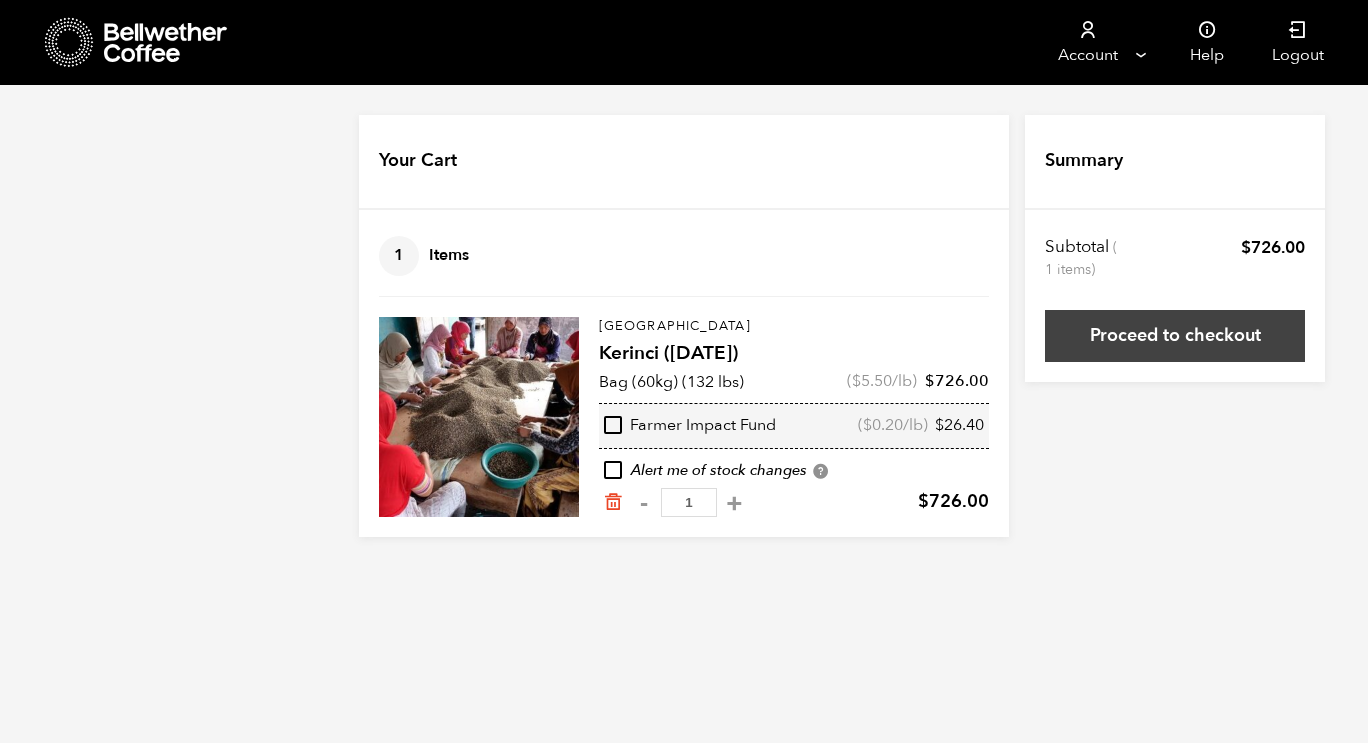 click on "Proceed to checkout" at bounding box center (1175, 336) 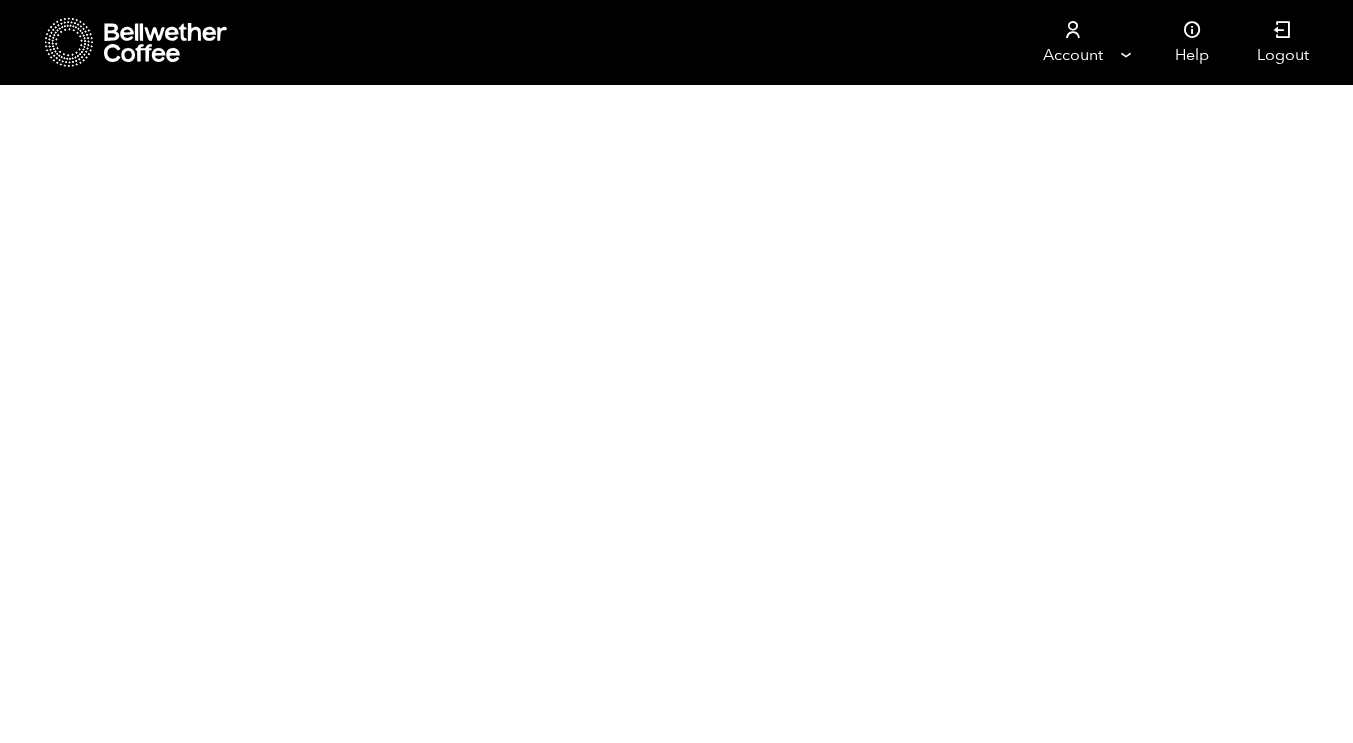 scroll, scrollTop: 0, scrollLeft: 0, axis: both 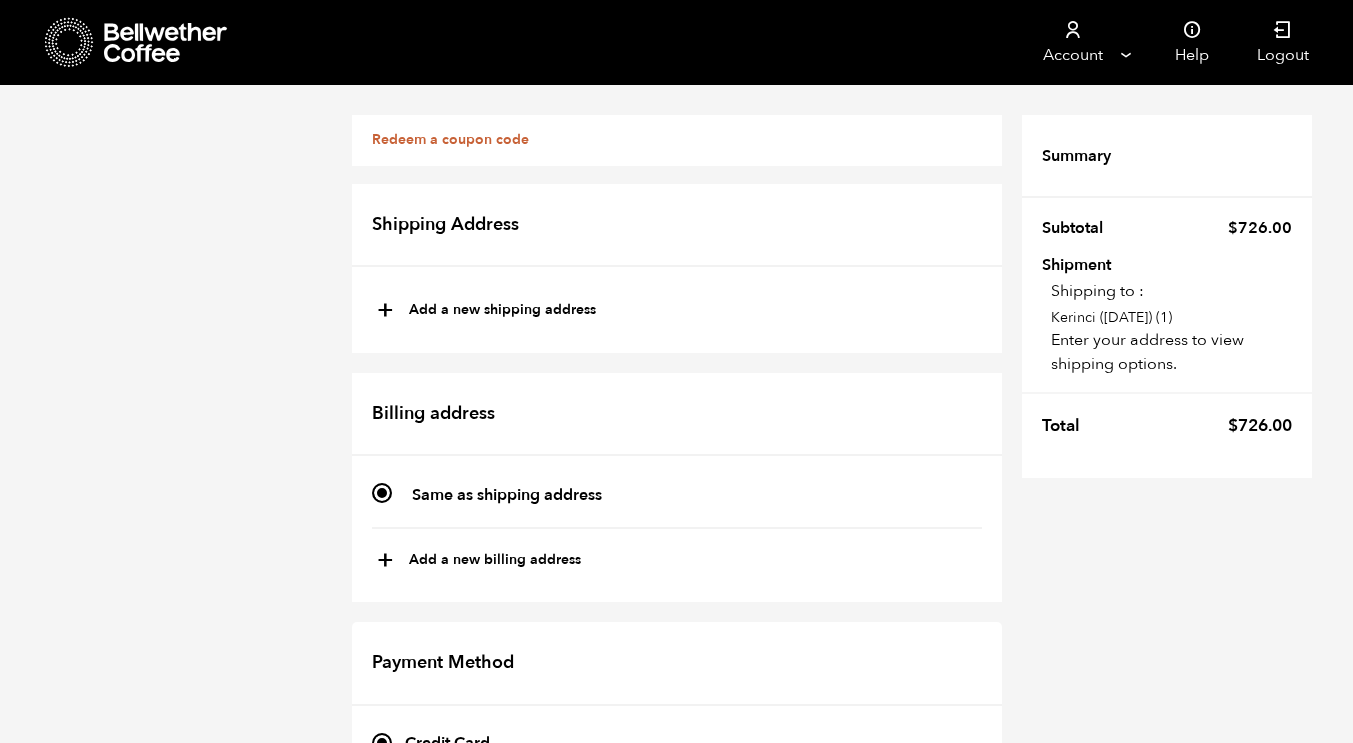 click on "+  Add a new shipping address" at bounding box center [486, 311] 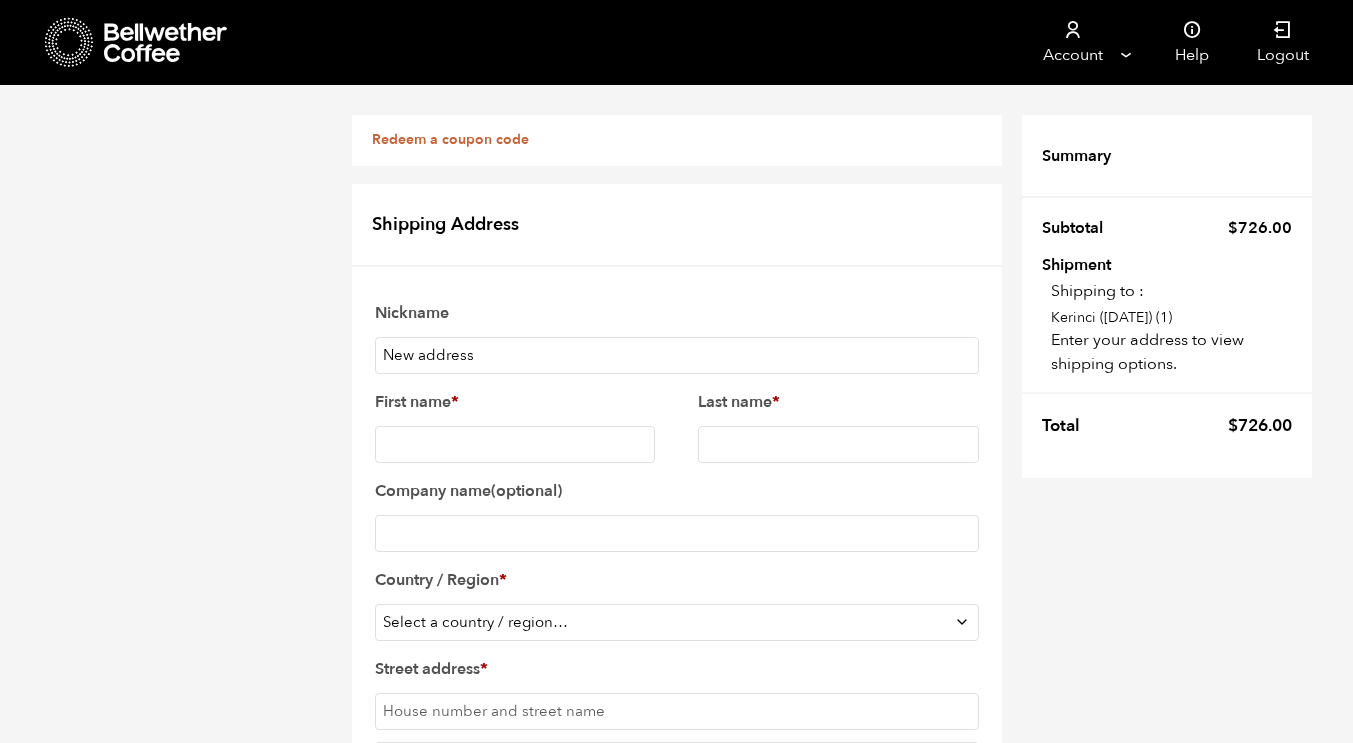click on "New address" at bounding box center [677, 355] 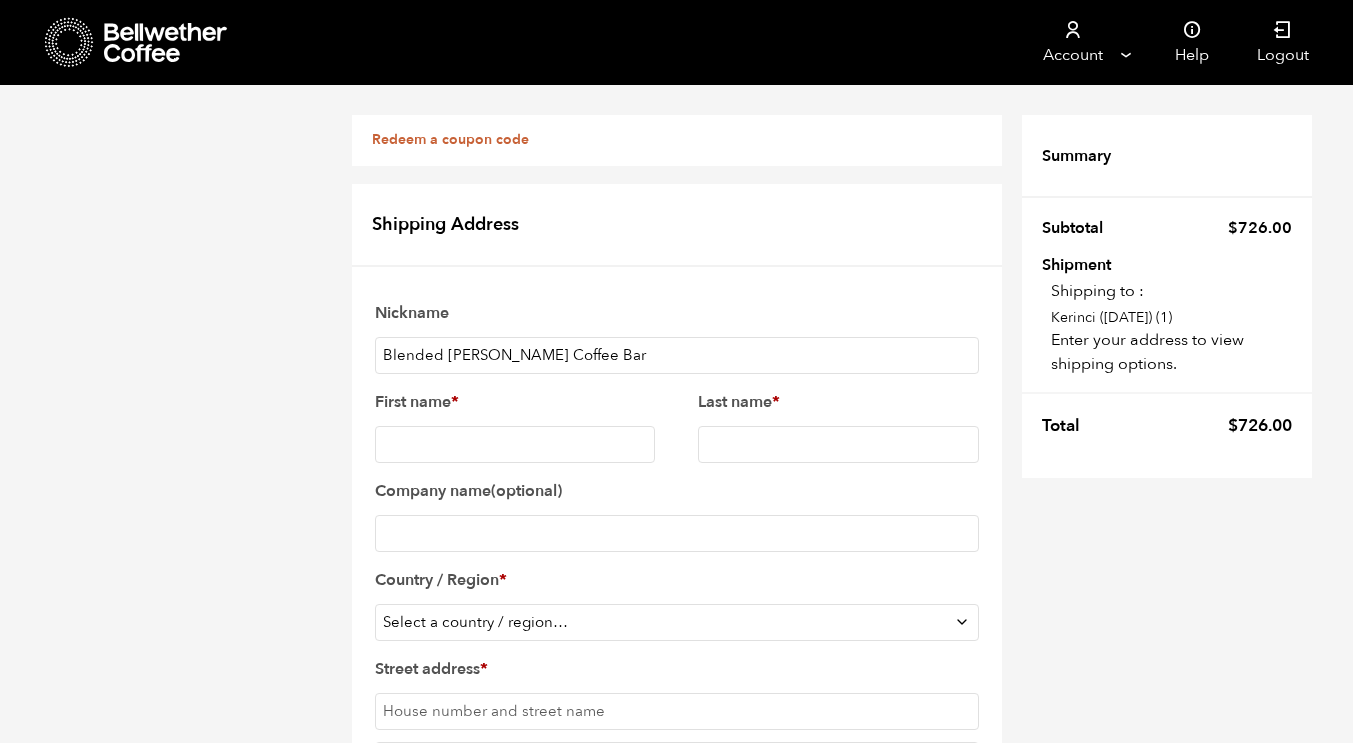 type on "Blended [PERSON_NAME] Coffee Bar" 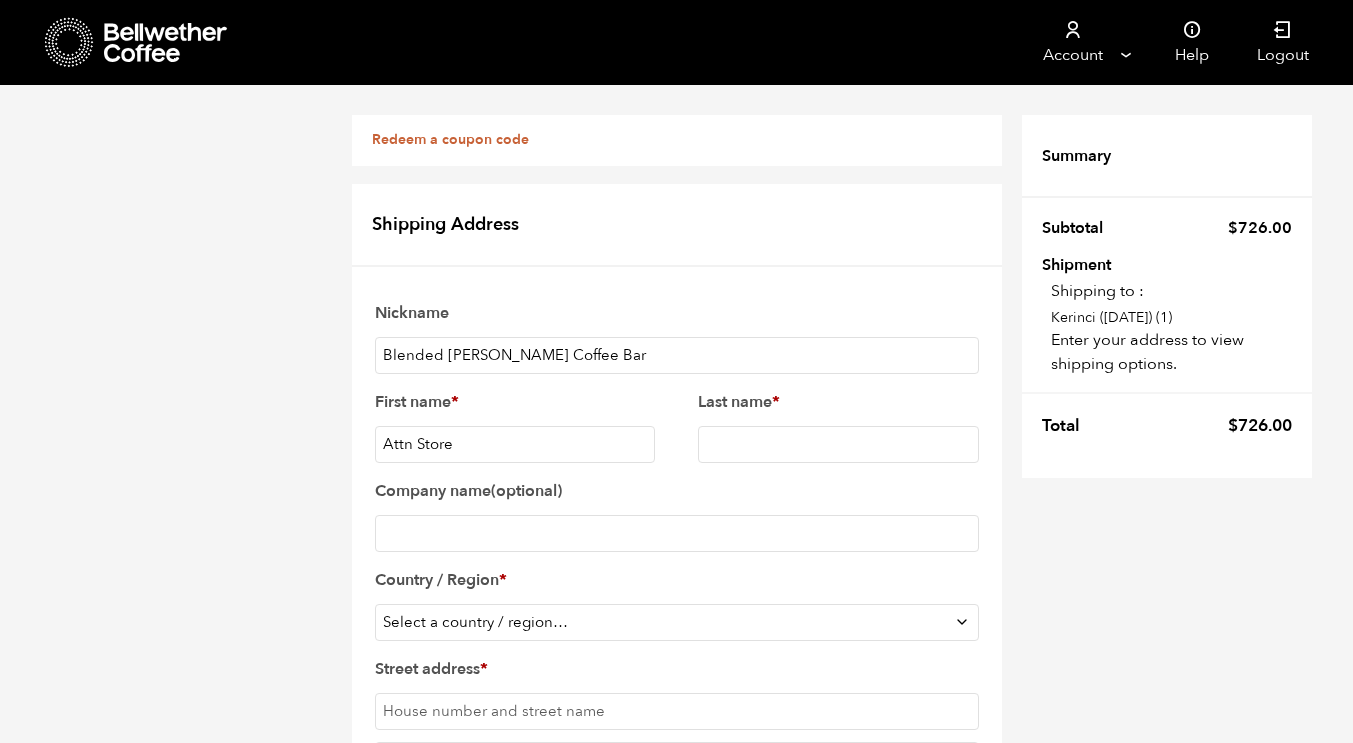 type on "Attn Store" 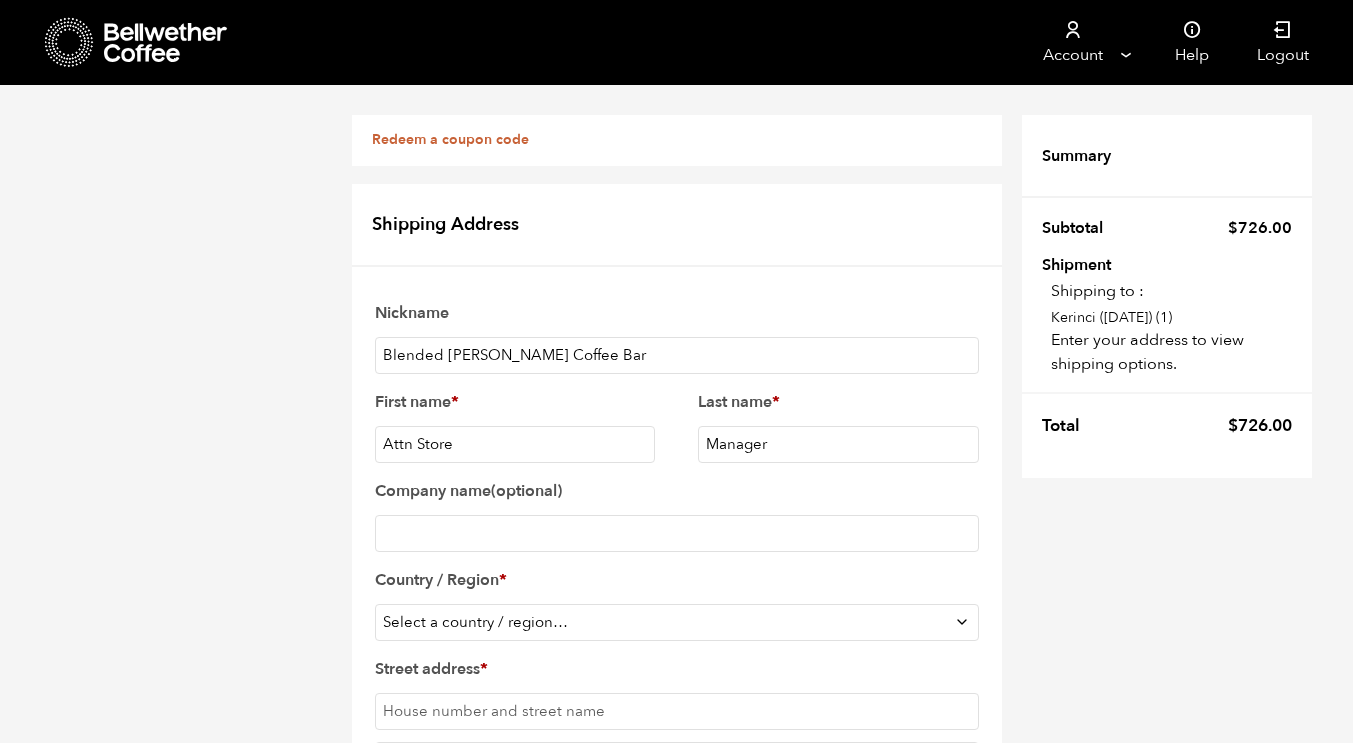 type on "Manager" 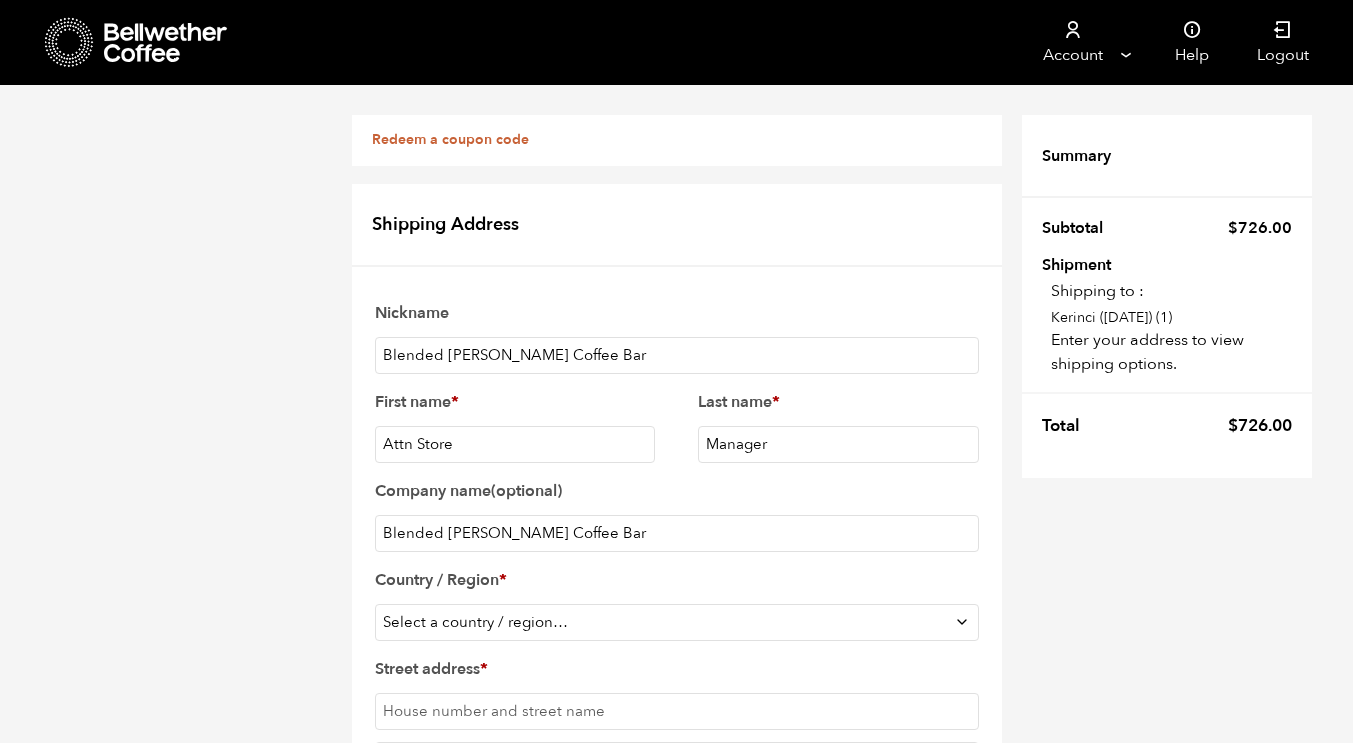 type on "Blended [PERSON_NAME] Coffee Bar" 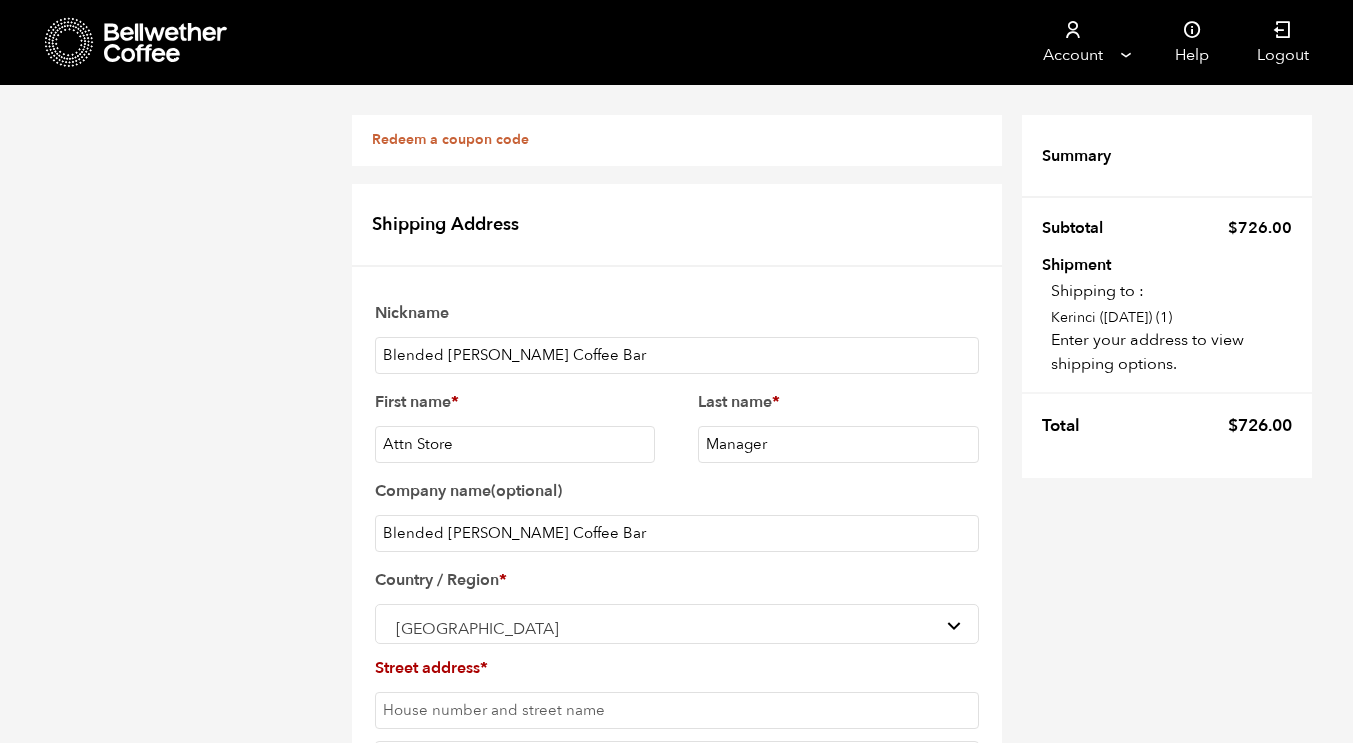 click on "[GEOGRAPHIC_DATA]" at bounding box center [677, 629] 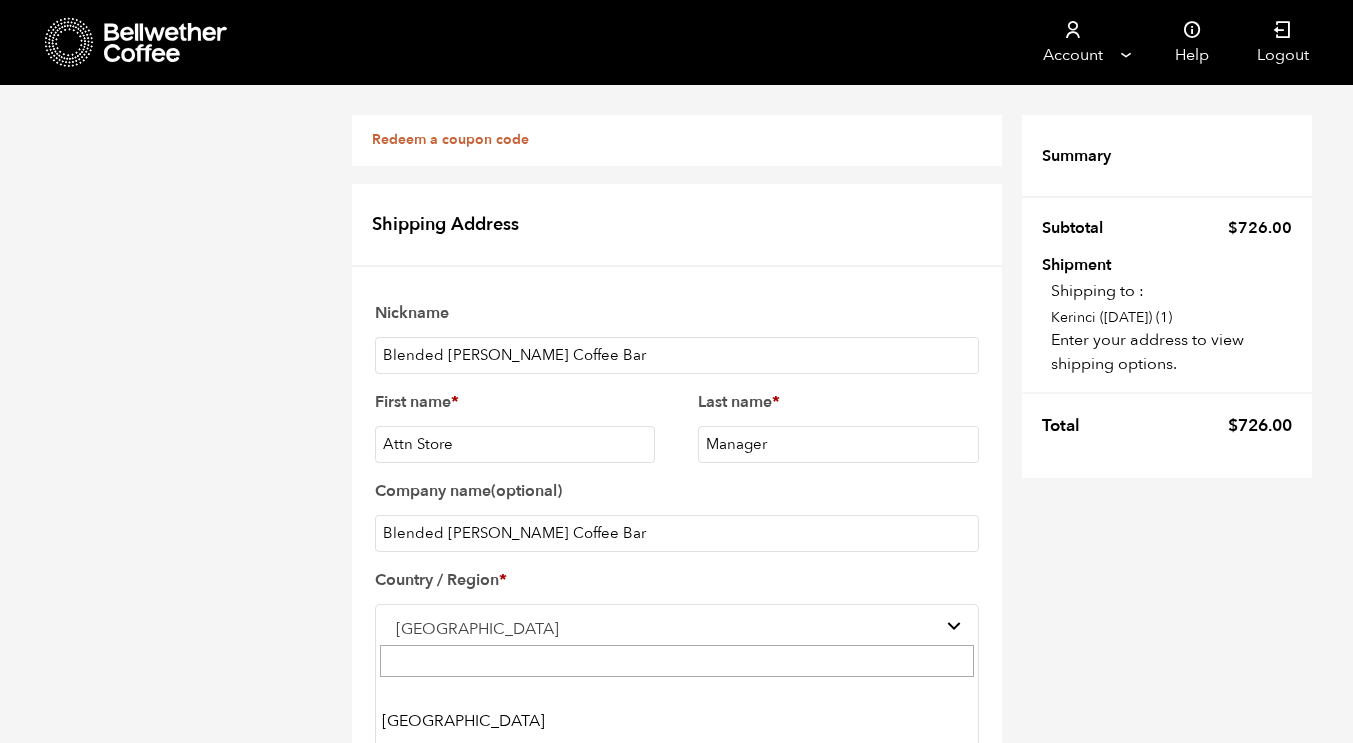 scroll, scrollTop: 198, scrollLeft: 0, axis: vertical 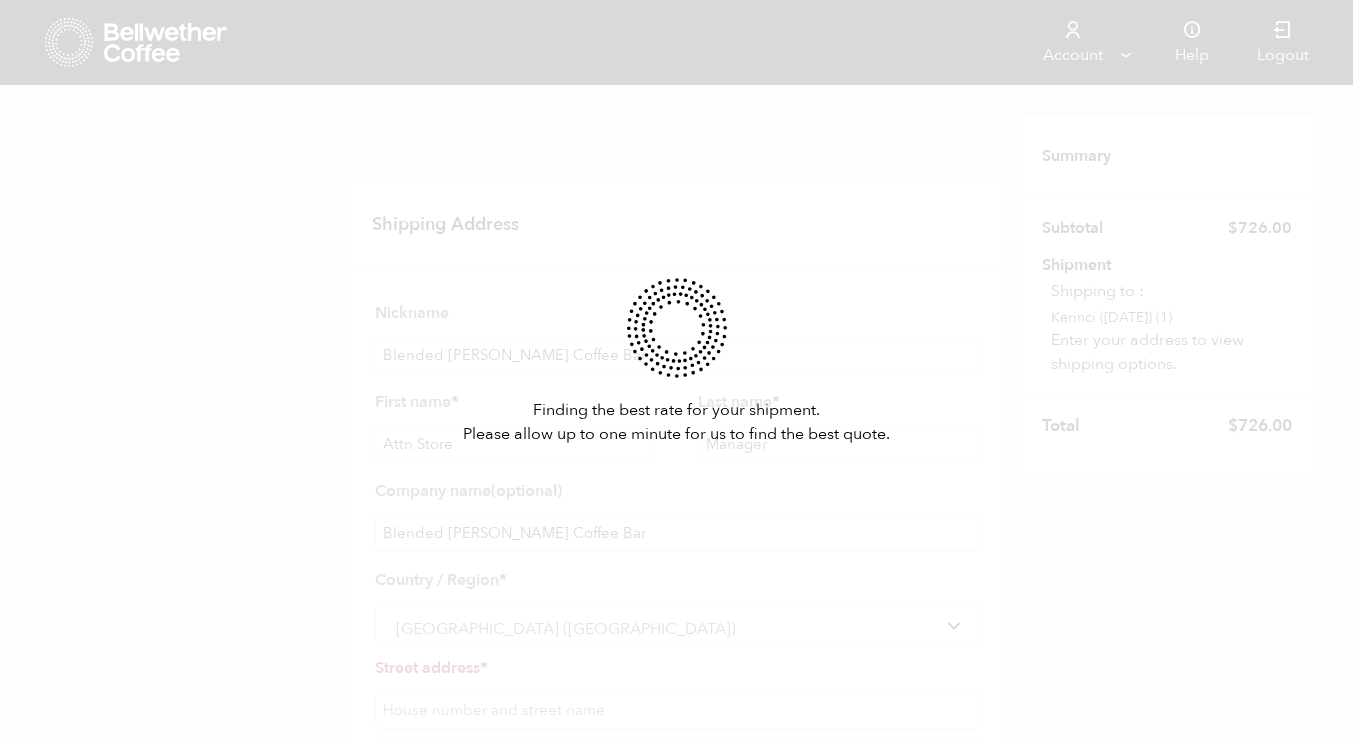 select on "US" 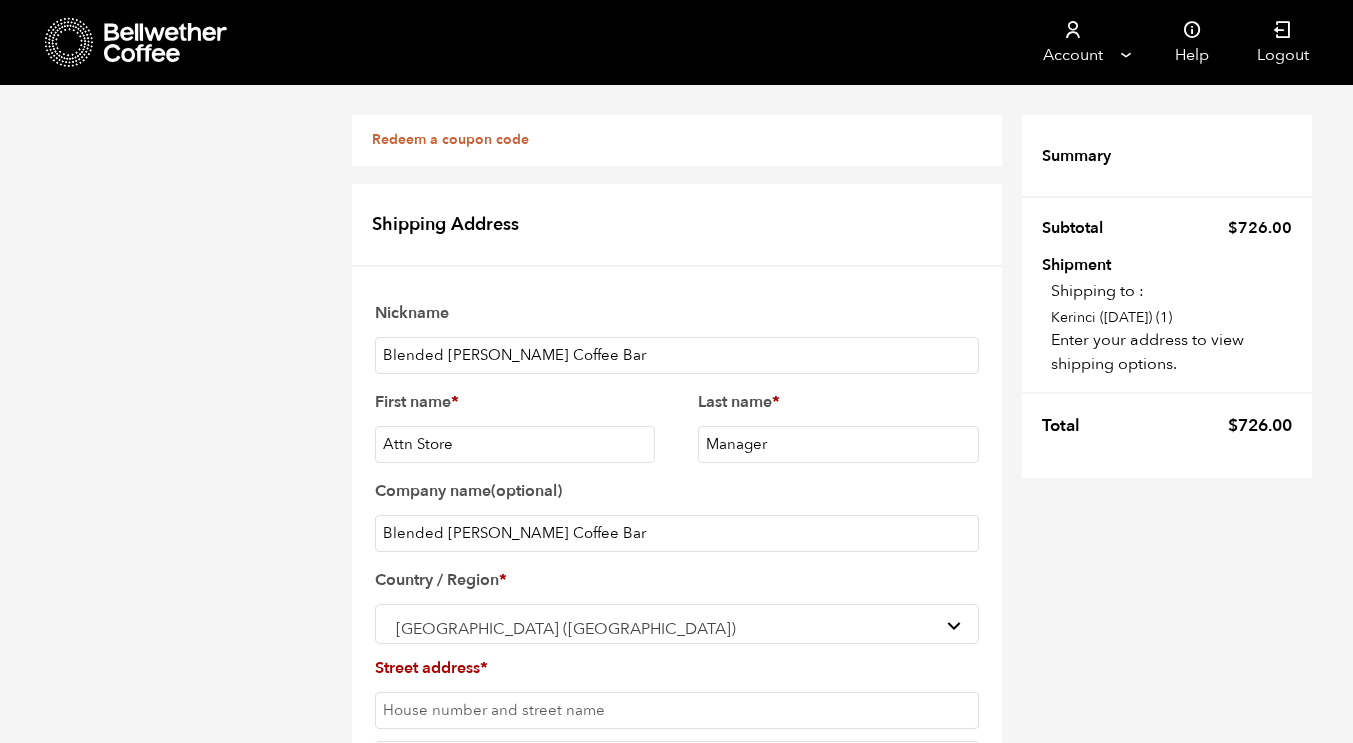 click on "Town / City  *" at bounding box center [677, 848] 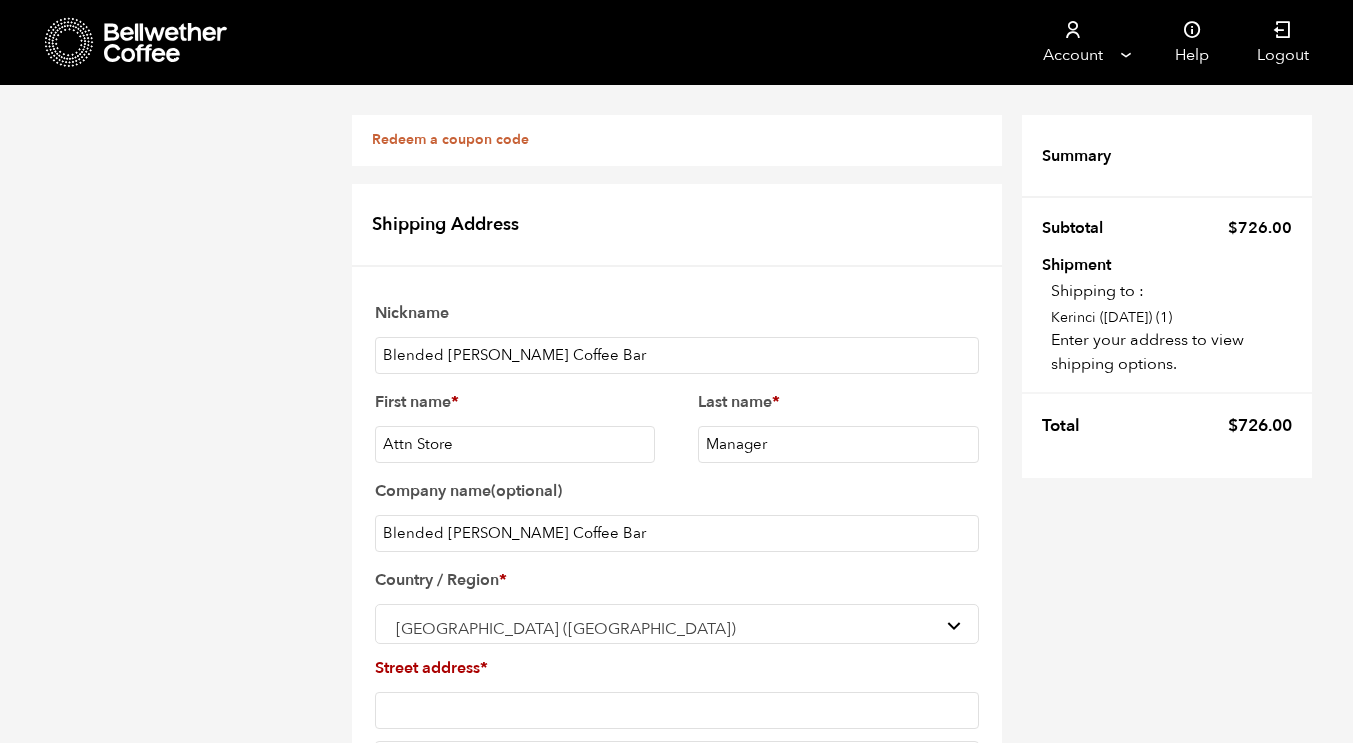 click on "Street address  *" at bounding box center (677, 710) 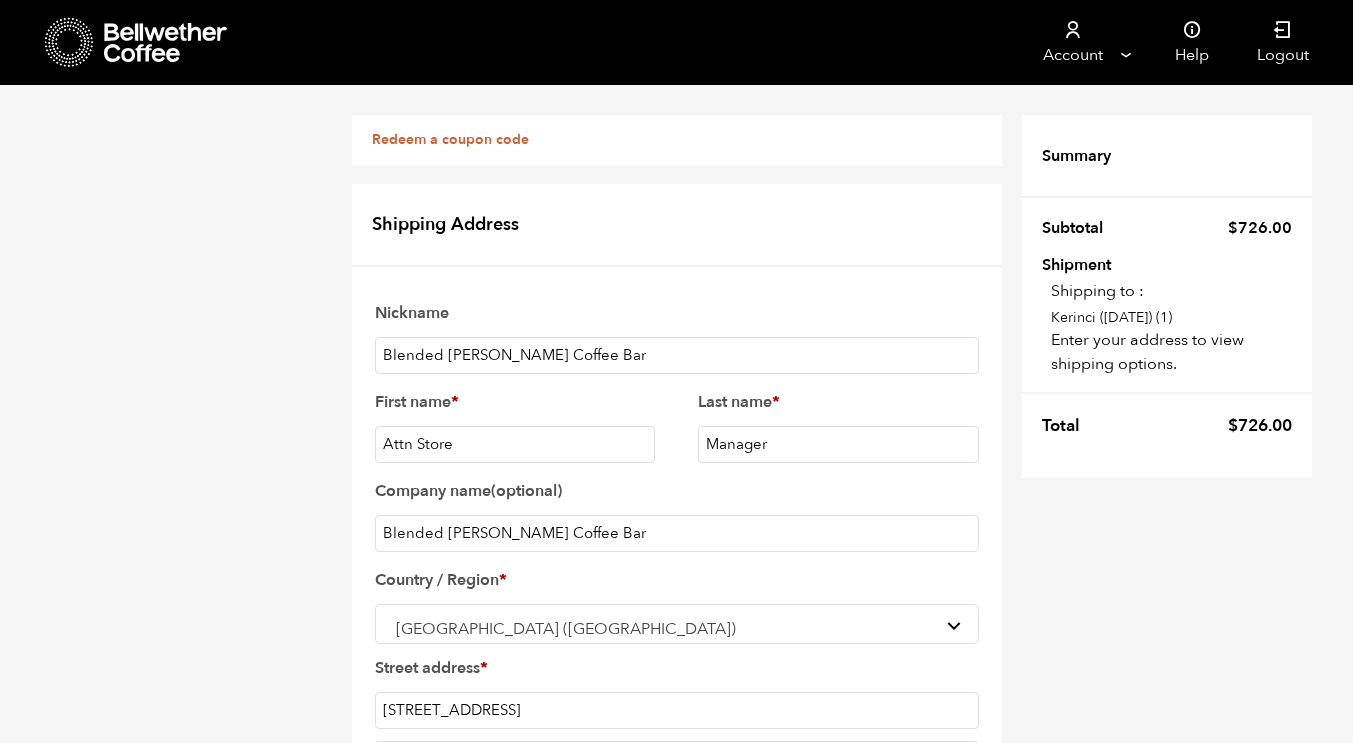 type on "[STREET_ADDRESS]" 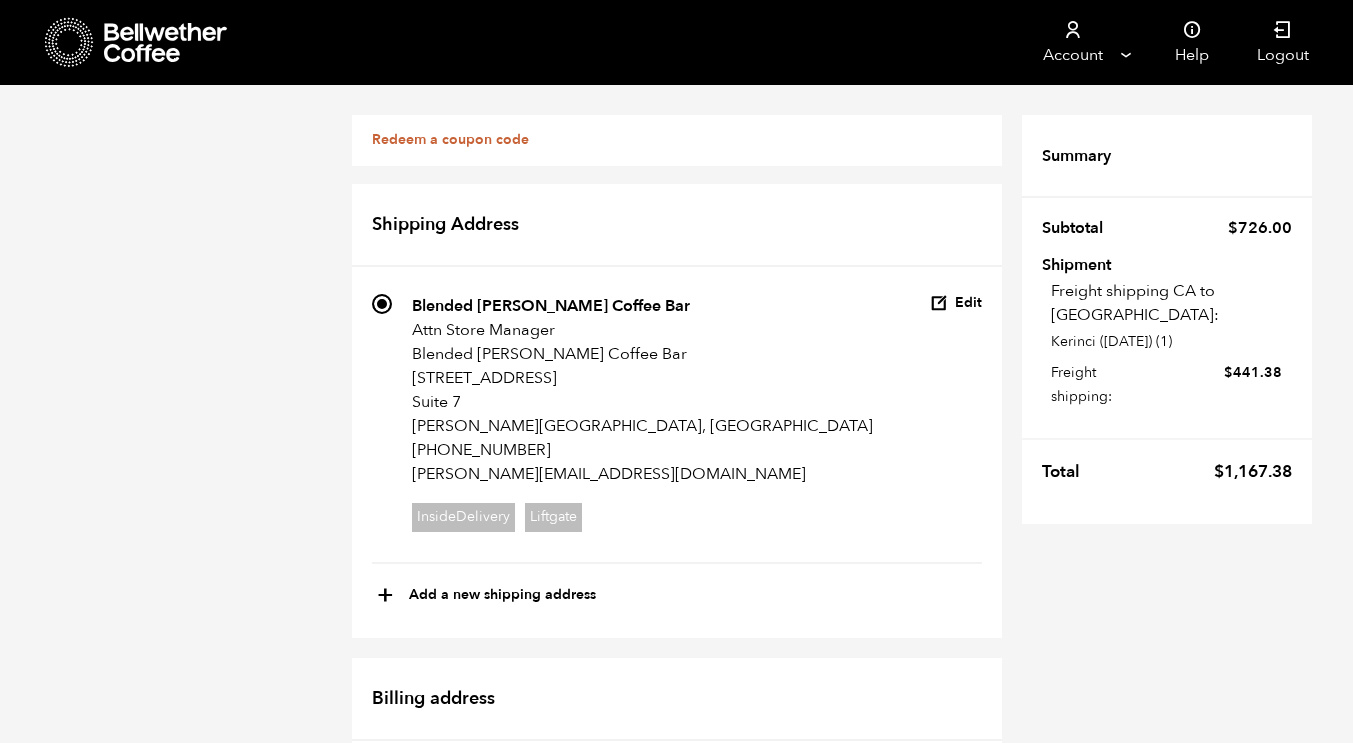 scroll, scrollTop: 0, scrollLeft: 0, axis: both 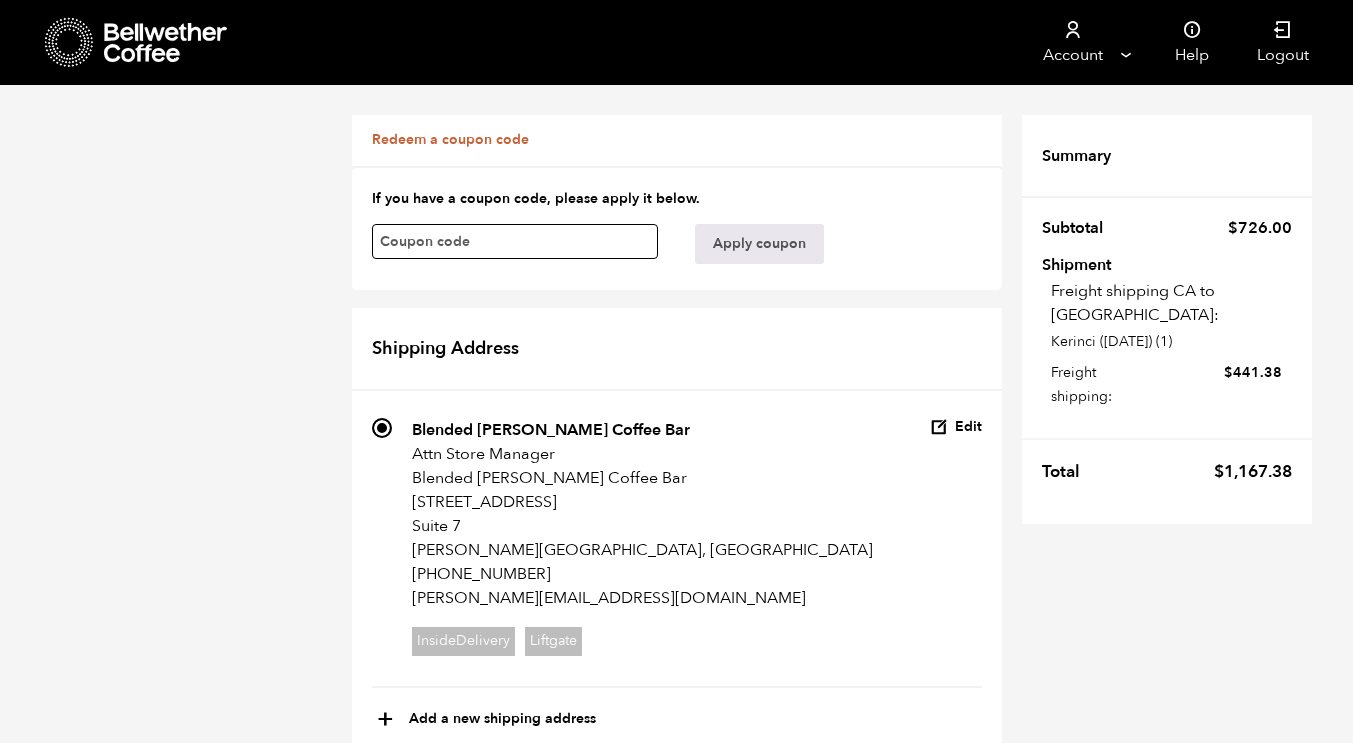 paste on "4S493EWM" 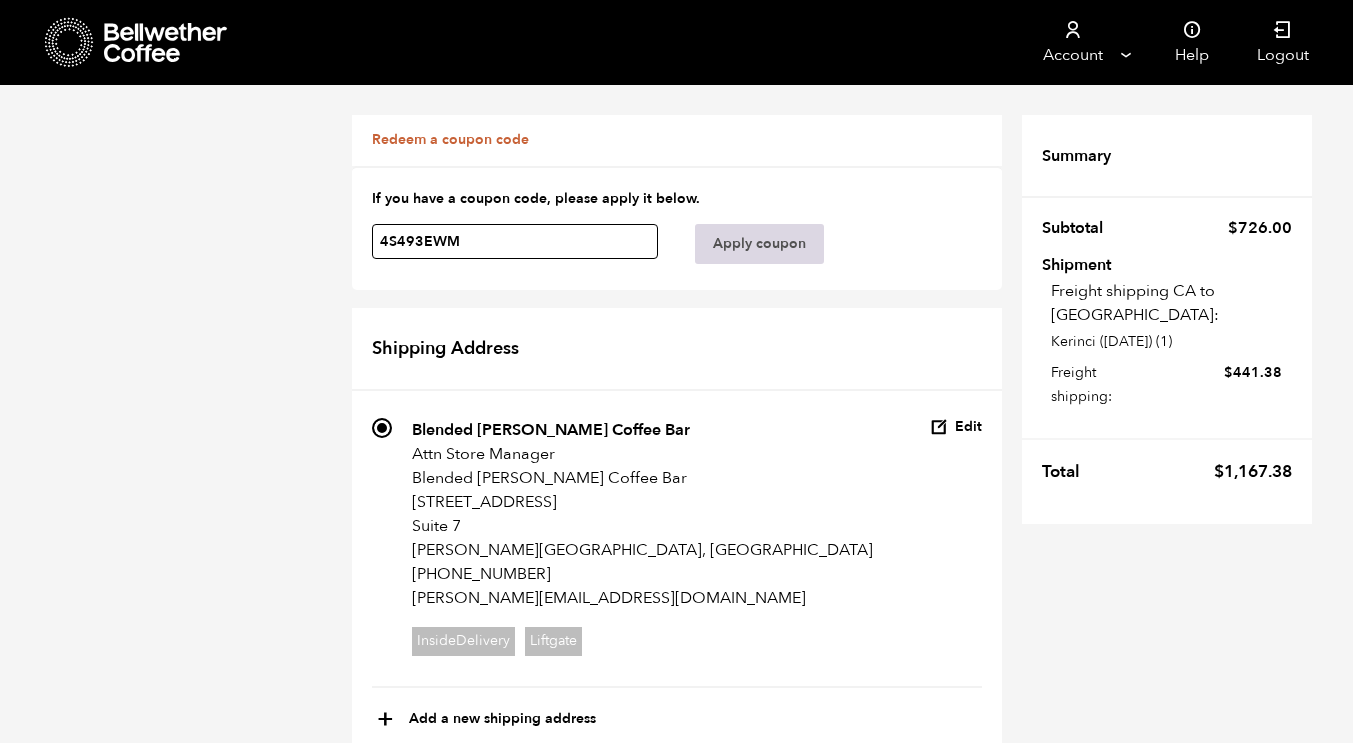 type on "4S493EWM" 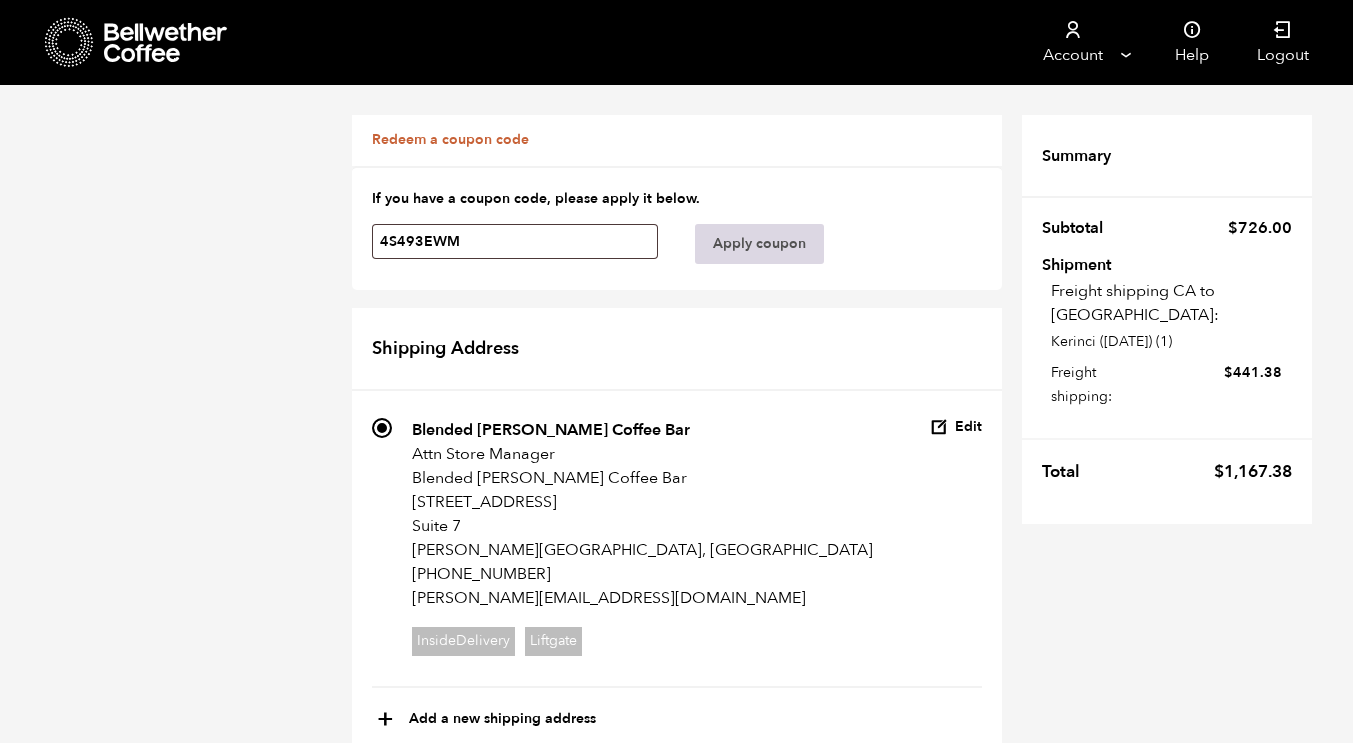 click on "Apply coupon" at bounding box center [759, 244] 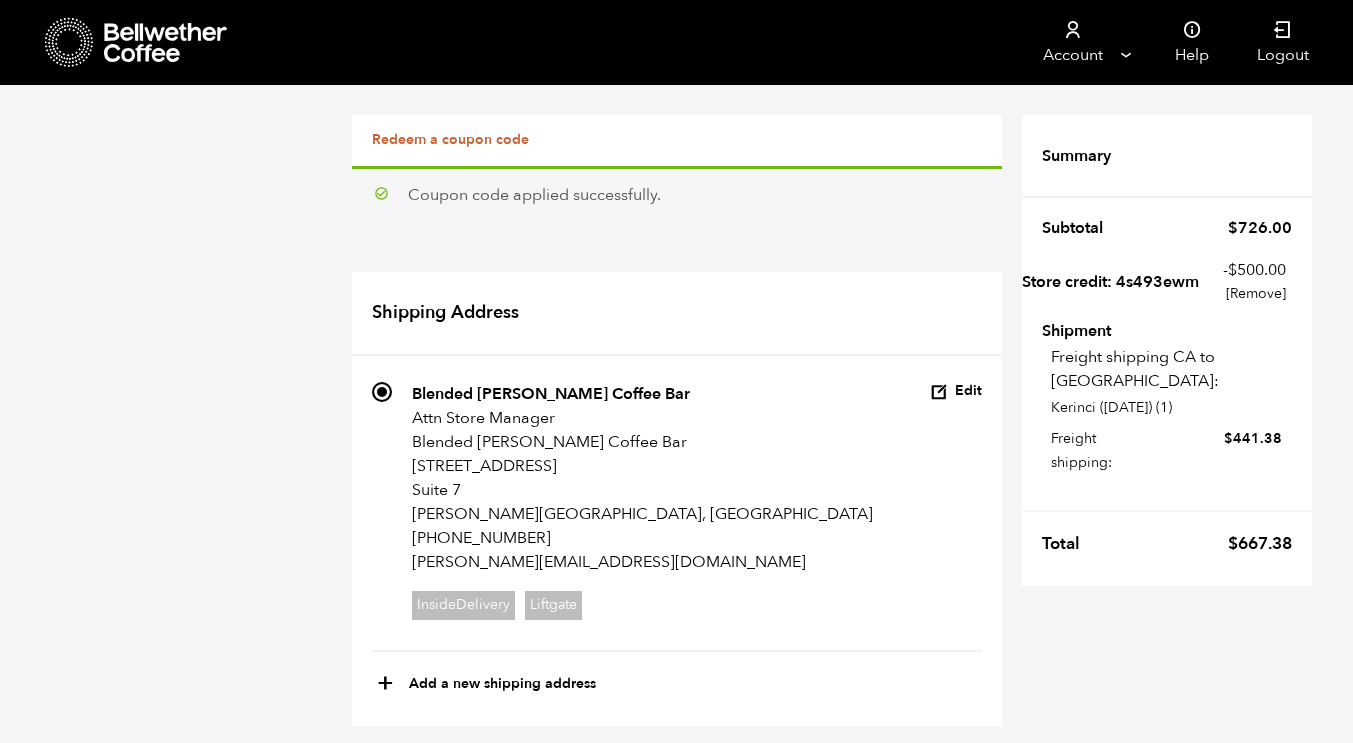 scroll, scrollTop: 400, scrollLeft: 0, axis: vertical 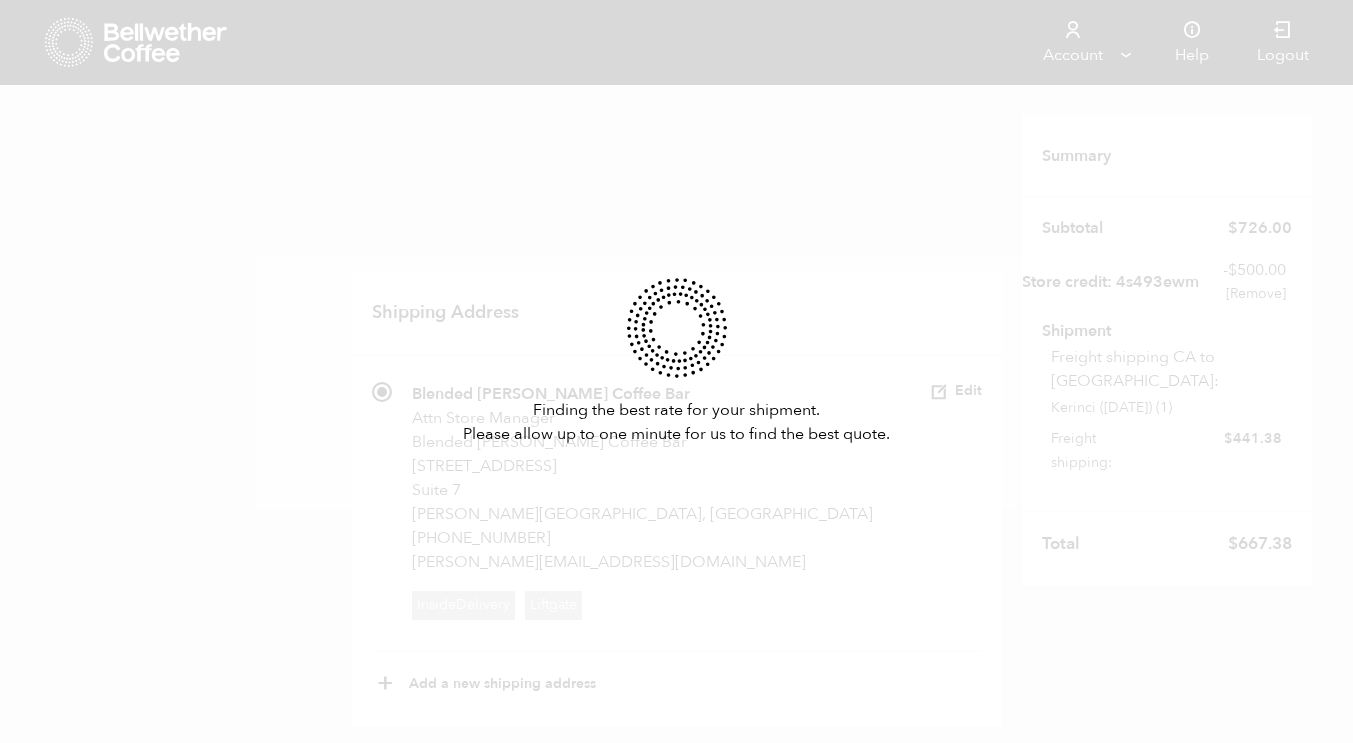 type 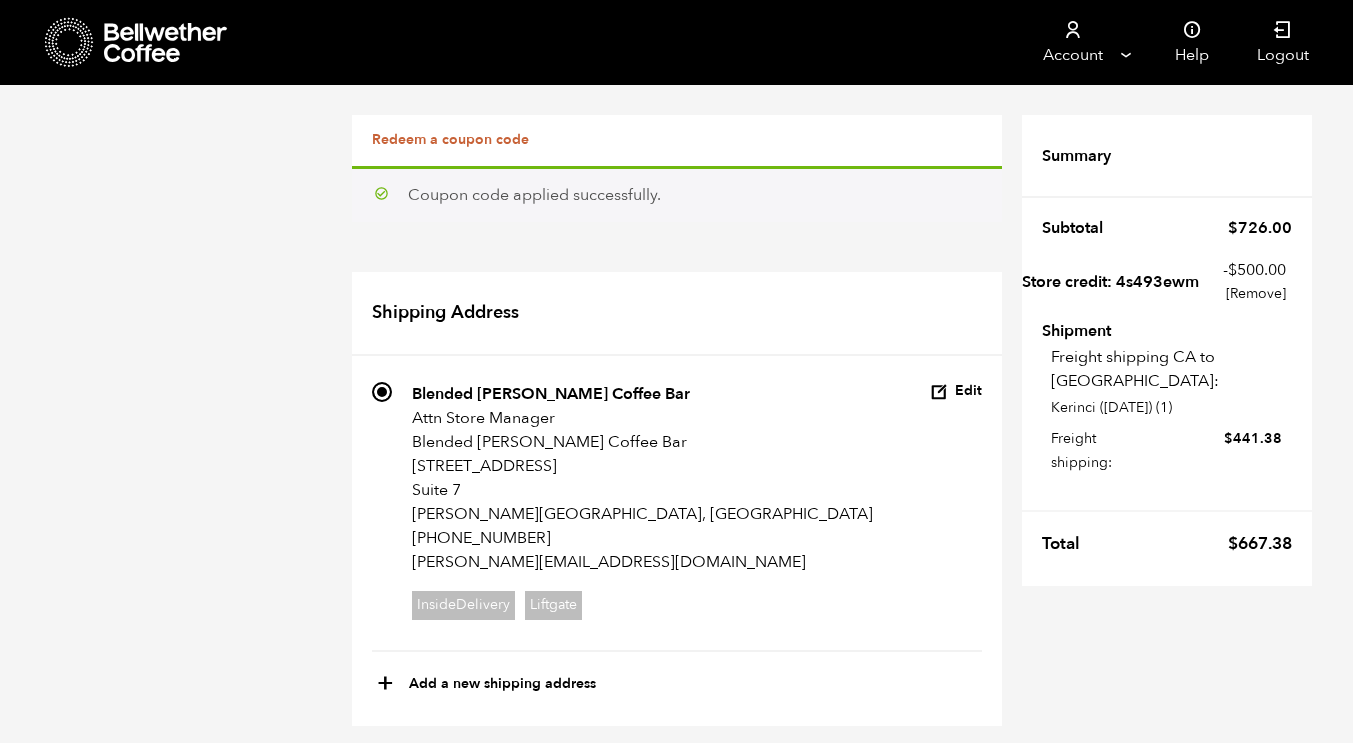 click on "Nickname" at bounding box center (677, 917) 